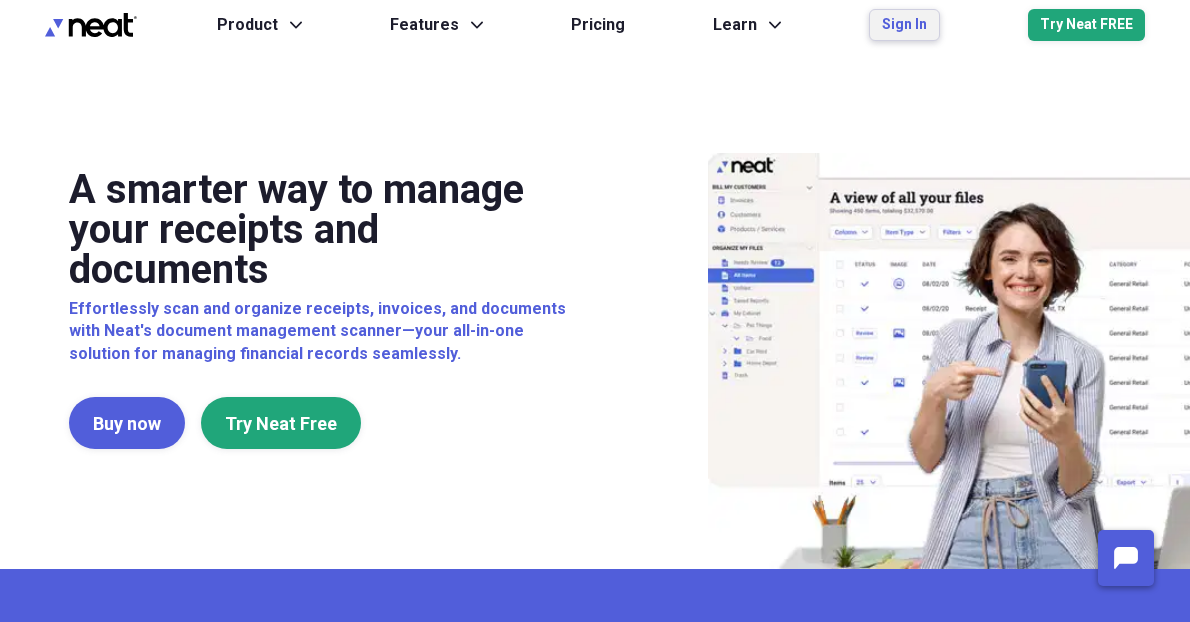 click on "Sign In" at bounding box center [904, 25] 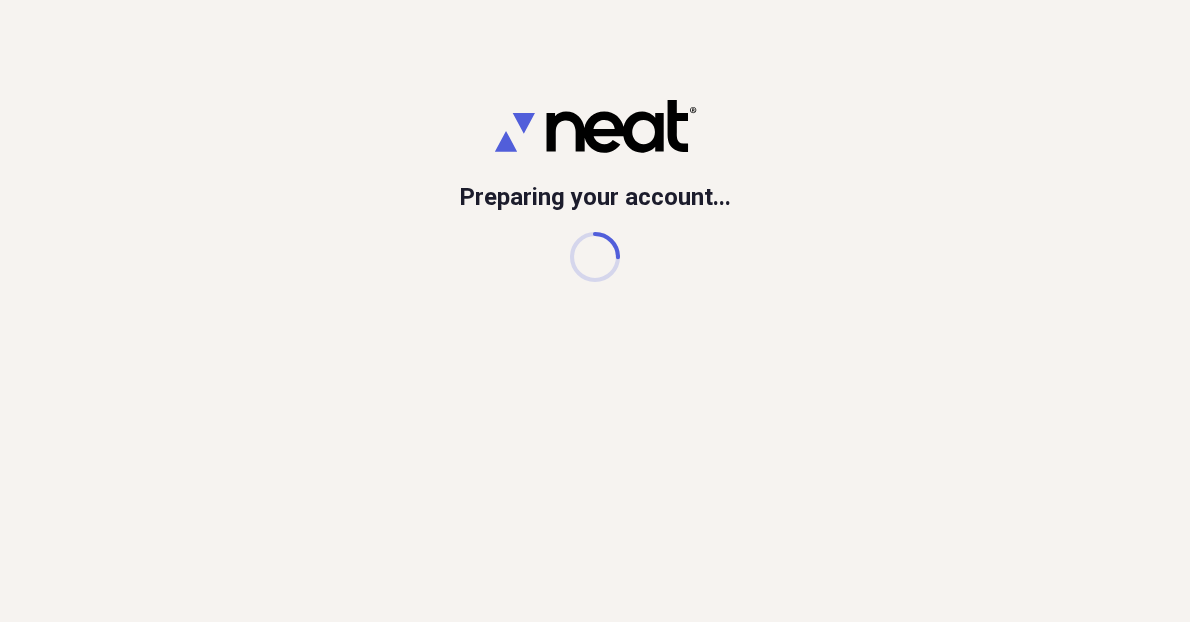 scroll, scrollTop: 0, scrollLeft: 0, axis: both 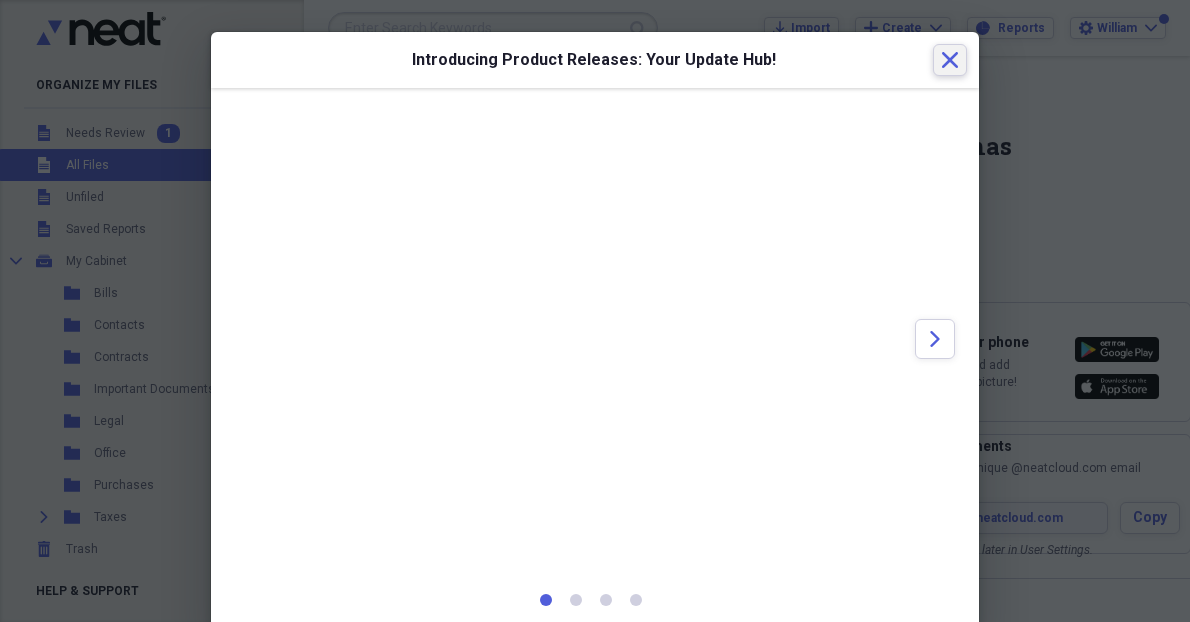 click 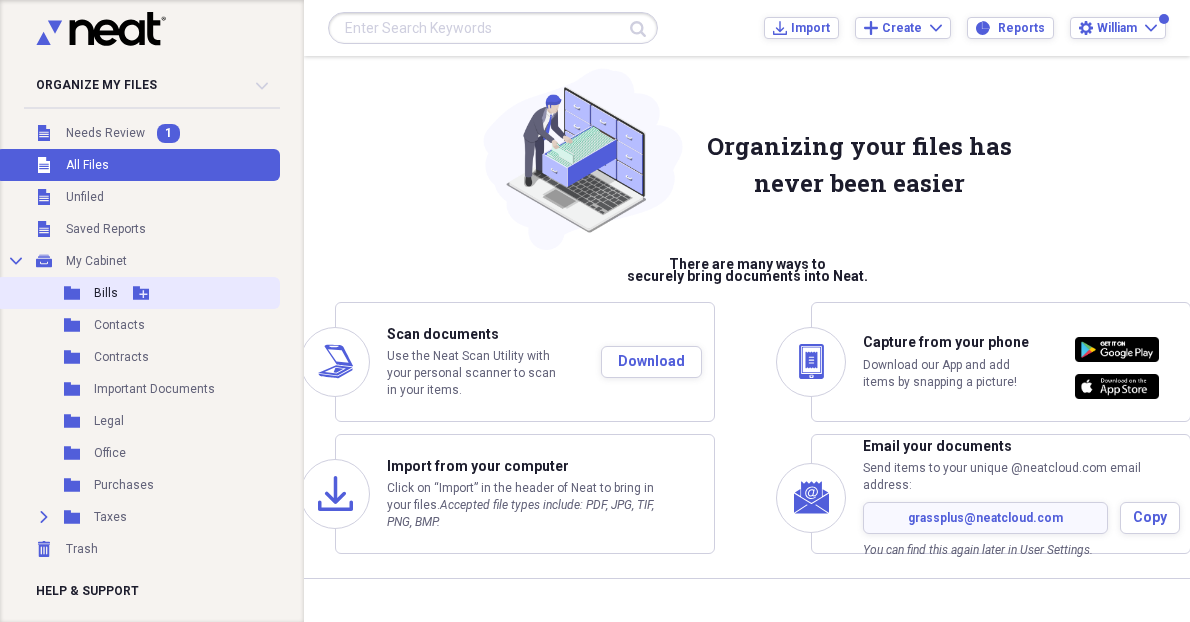 click on "Folder Bills Add Folder" at bounding box center [138, 293] 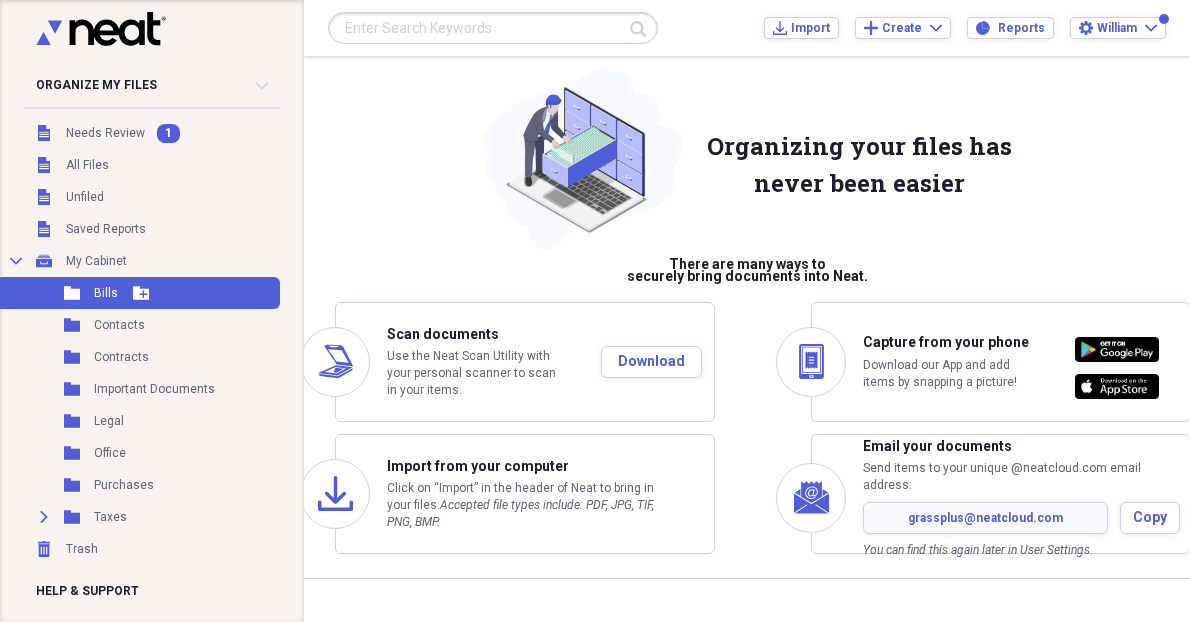 click on "Bills" at bounding box center (106, 293) 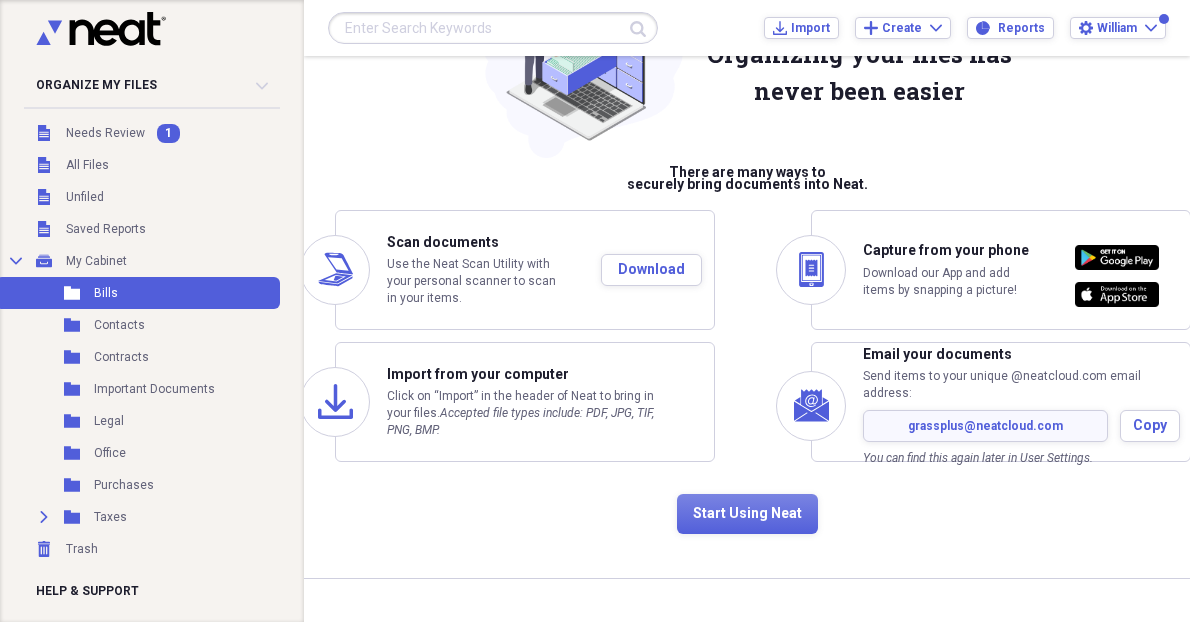 scroll, scrollTop: 92, scrollLeft: 0, axis: vertical 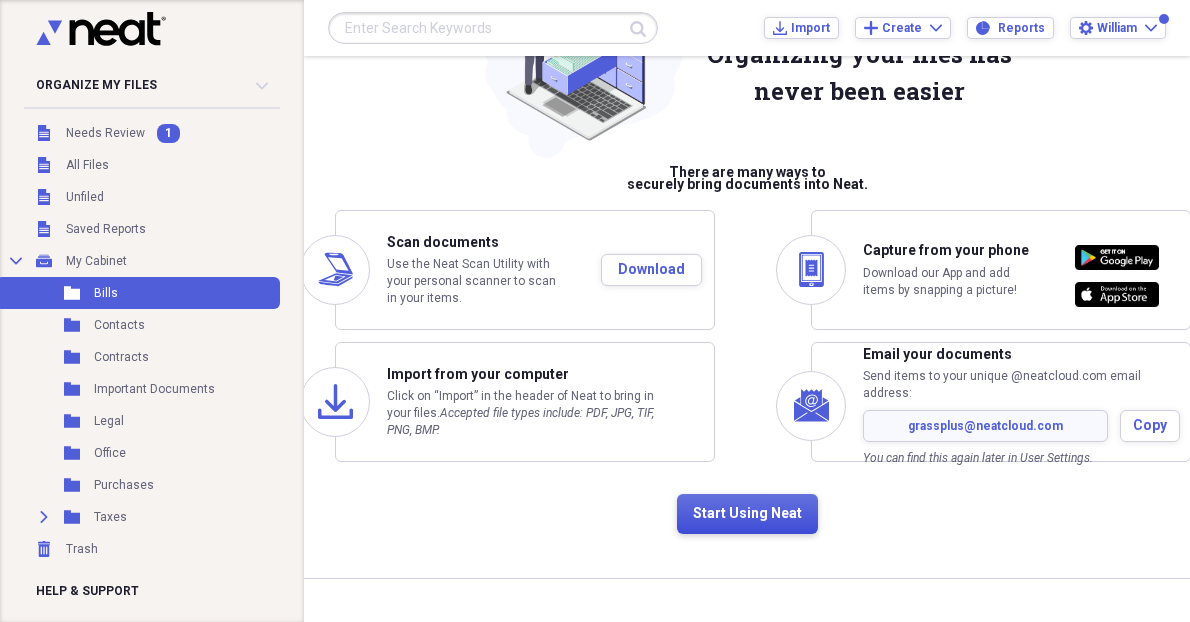 click on "Start Using Neat" at bounding box center (747, 514) 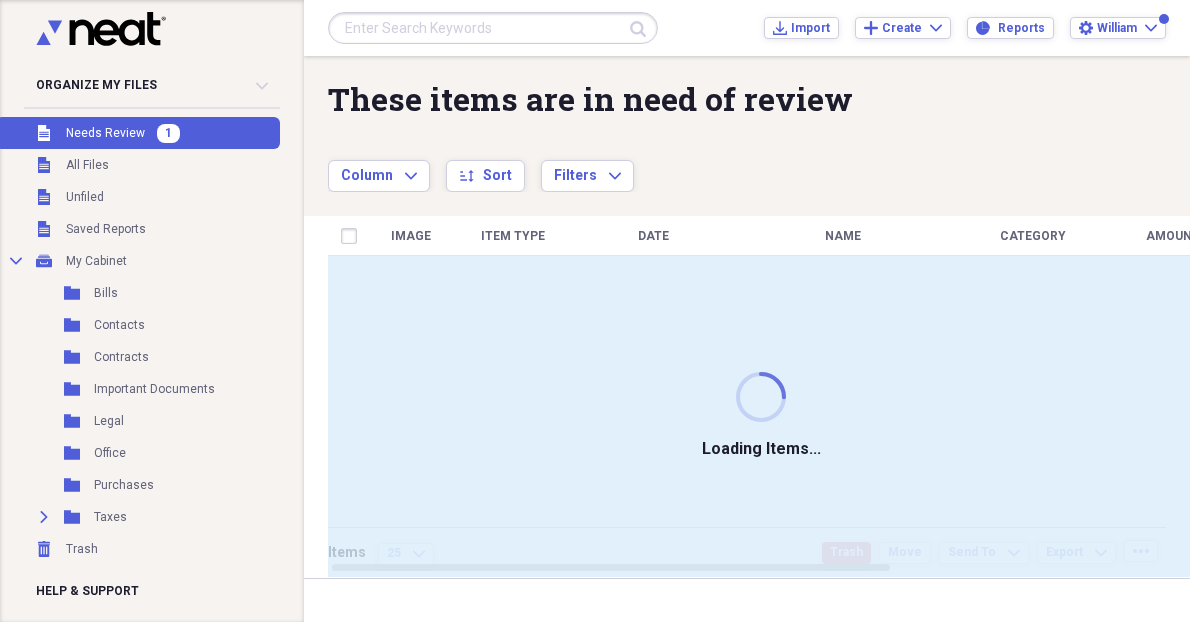 scroll, scrollTop: 0, scrollLeft: 0, axis: both 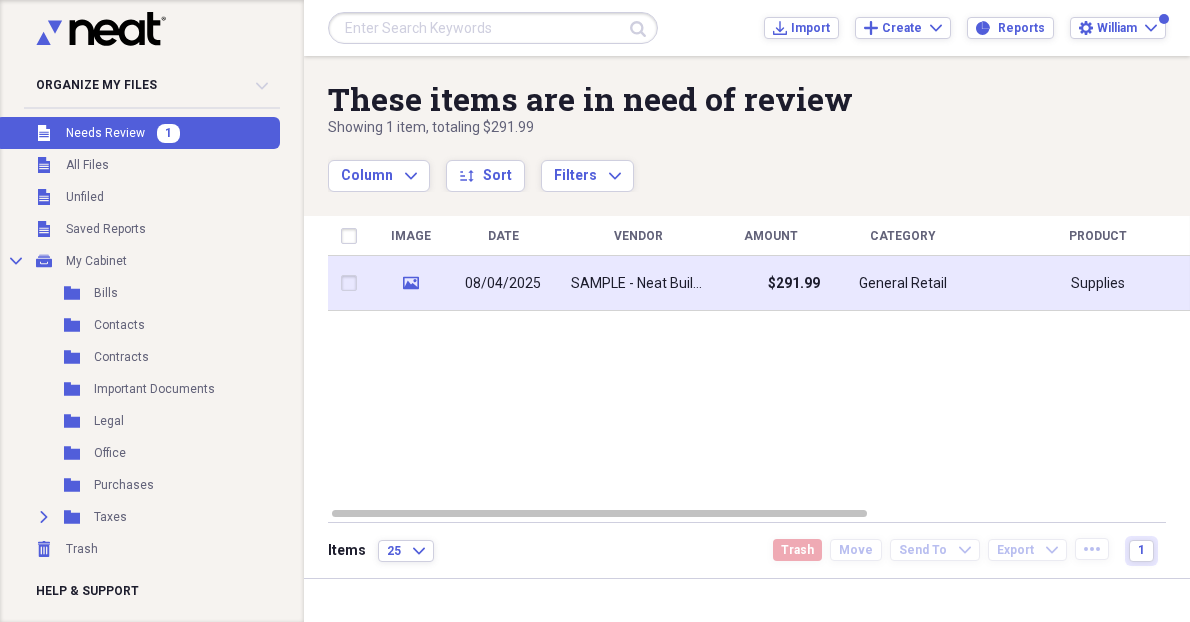 click on "SAMPLE - Neat Building Supply" at bounding box center (638, 283) 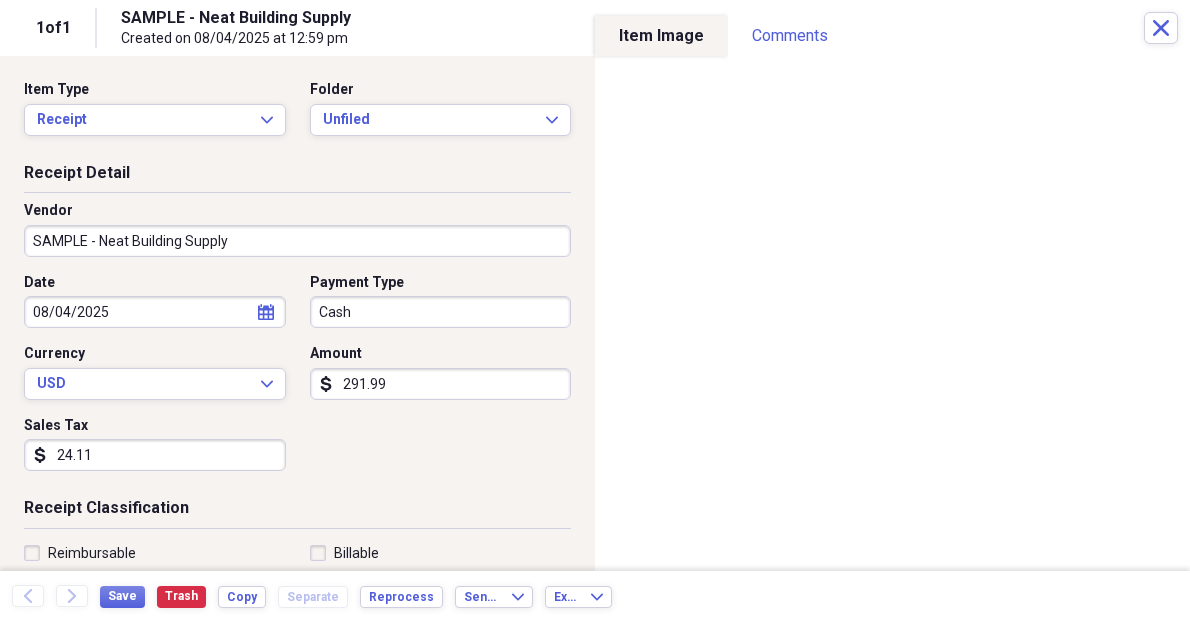 scroll, scrollTop: 0, scrollLeft: 0, axis: both 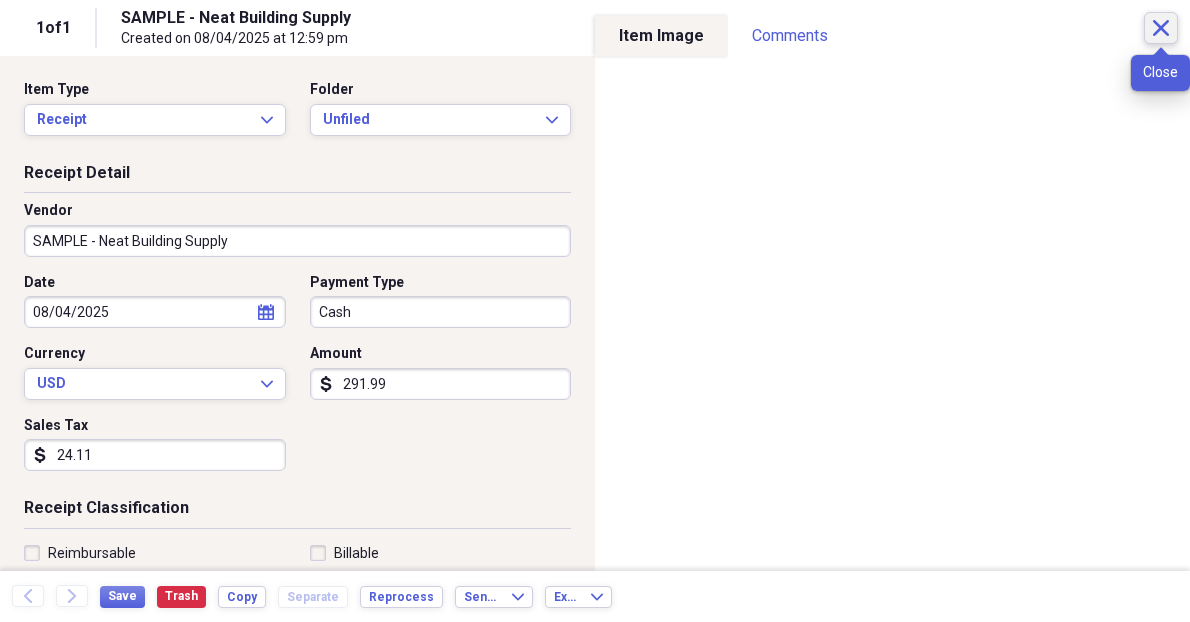 click on "Close" 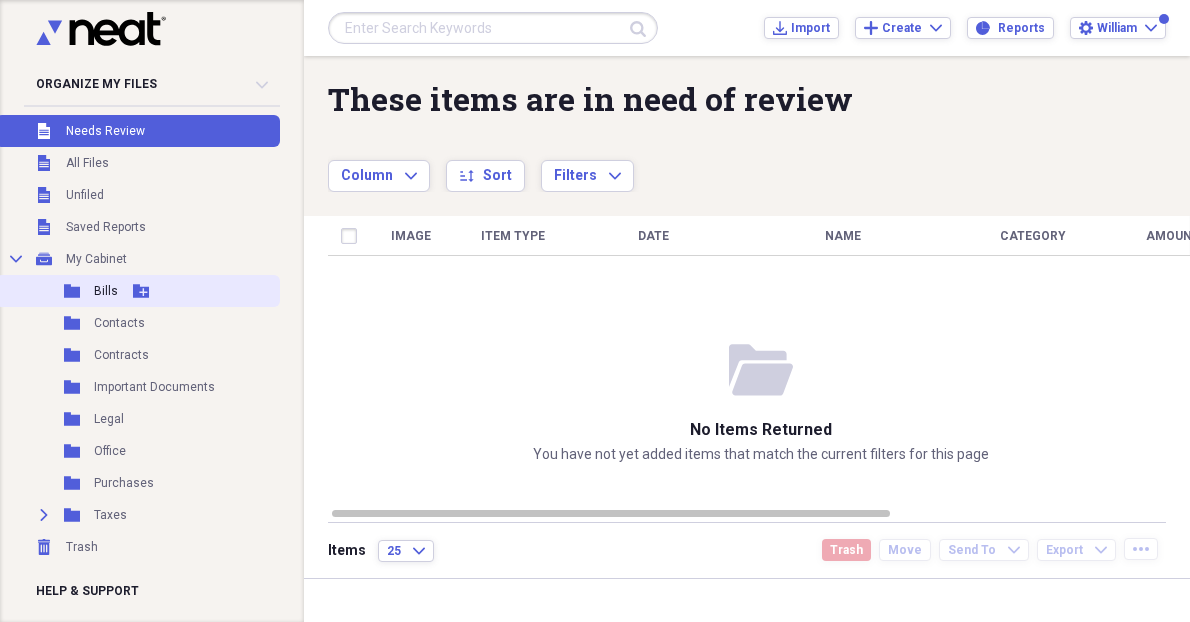 click on "Add Folder" 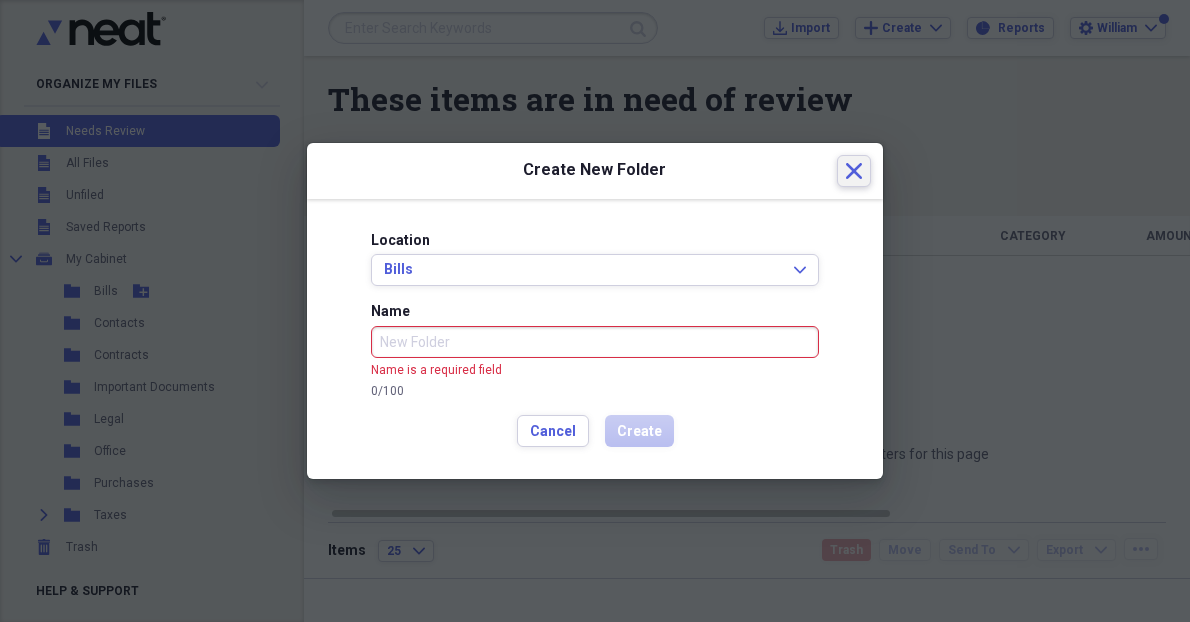 click on "Create New Folder Close" at bounding box center (595, 171) 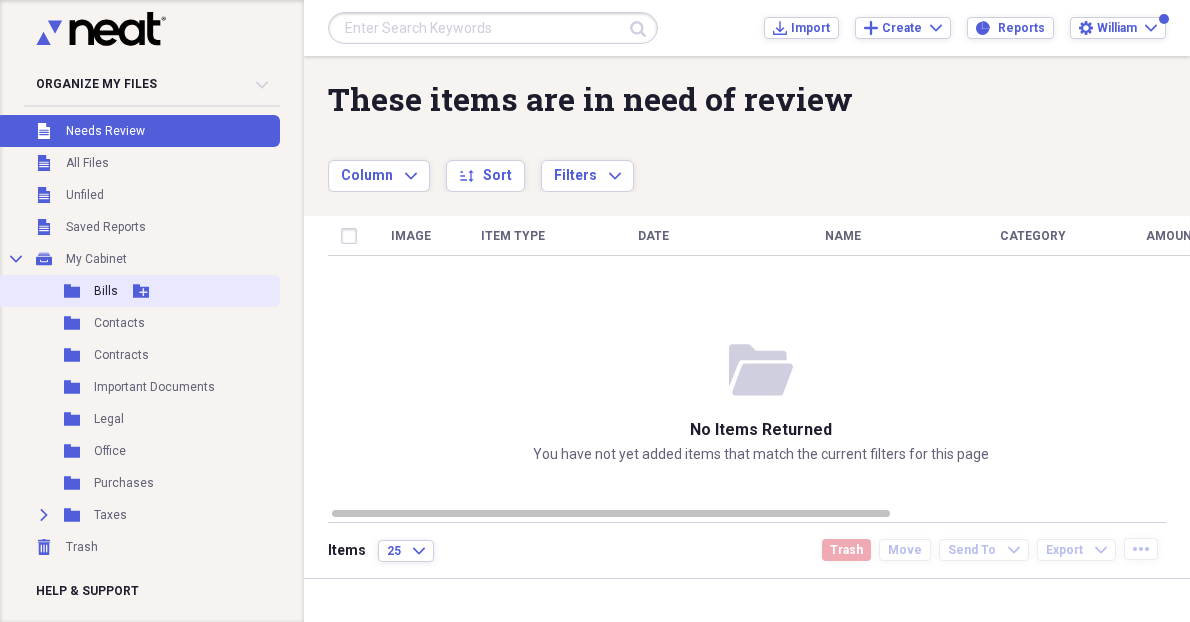 click on "Folder Bills Add Folder" at bounding box center [138, 291] 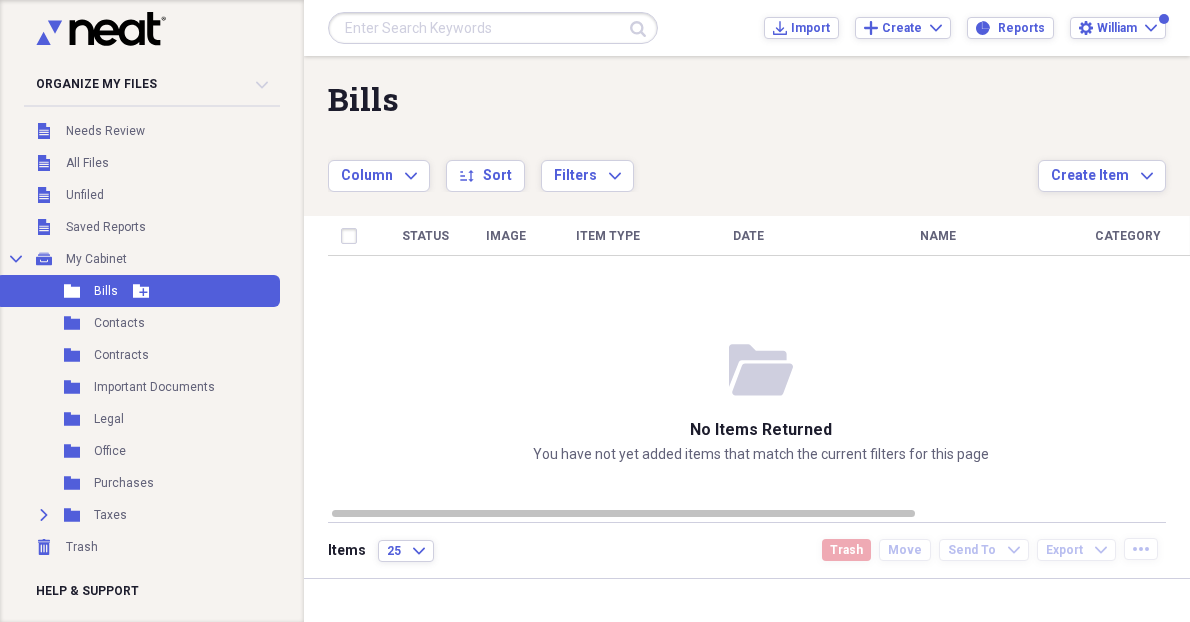 click on "Bills" at bounding box center [106, 291] 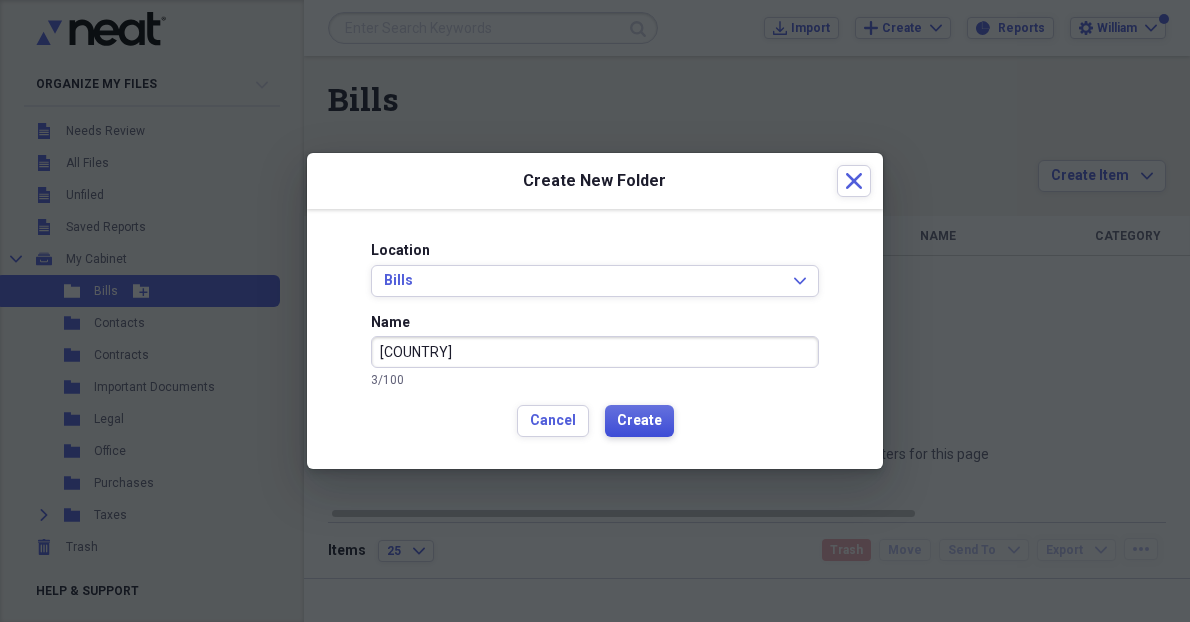type on "[COUNTRY]" 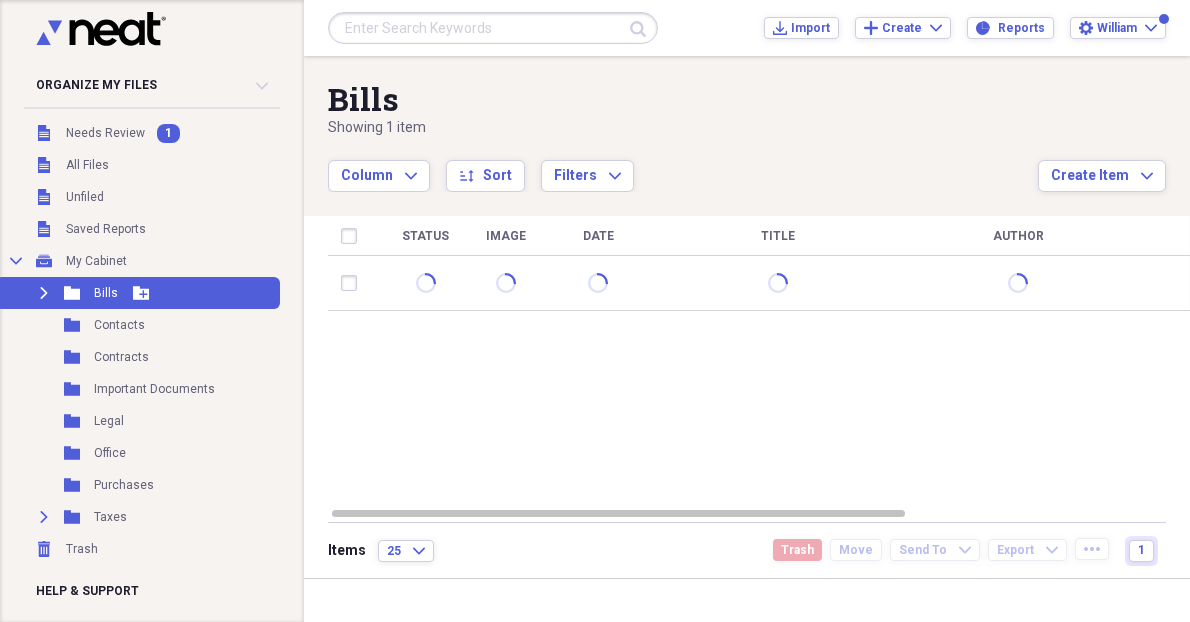 click on "Expand Folder Bills Add Folder" at bounding box center (138, 293) 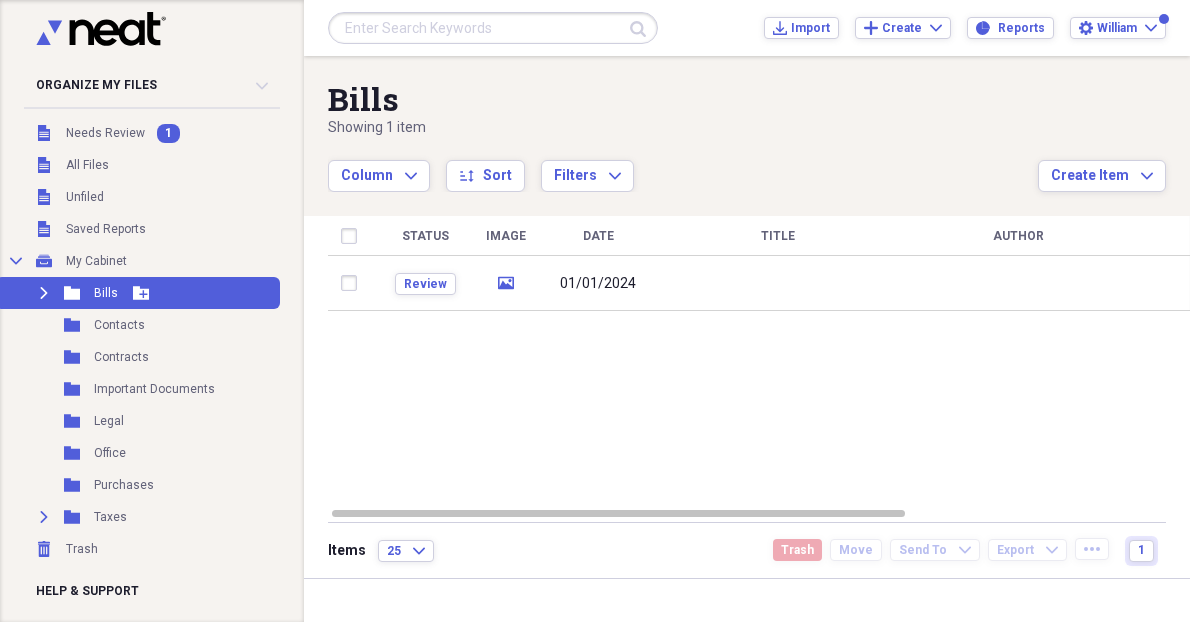 click 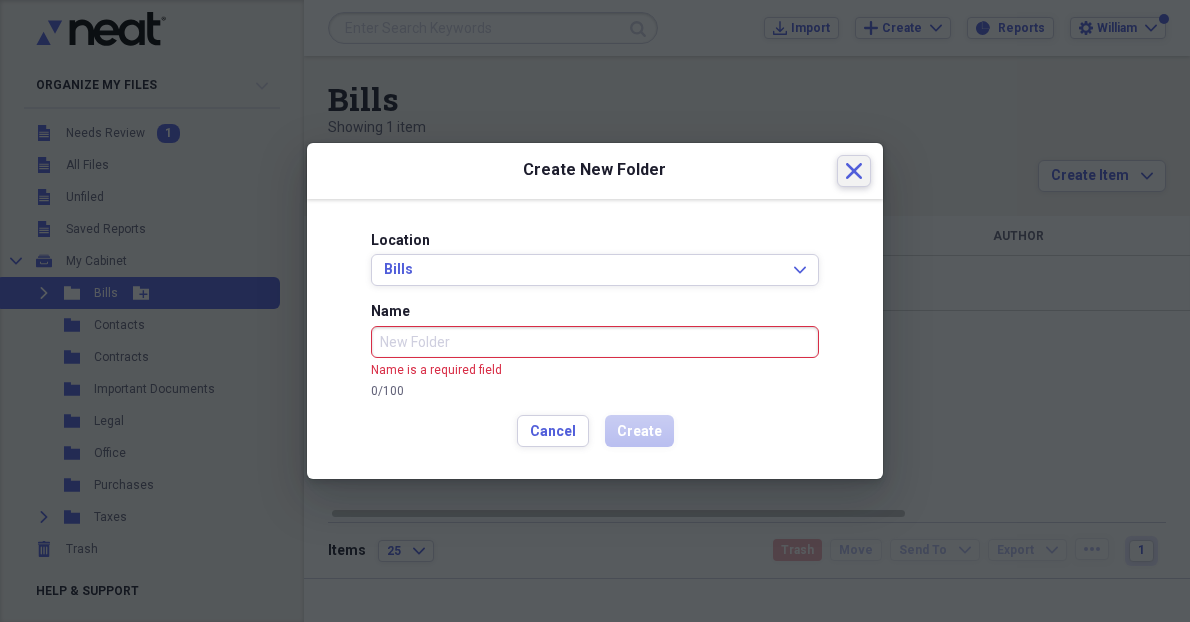 click 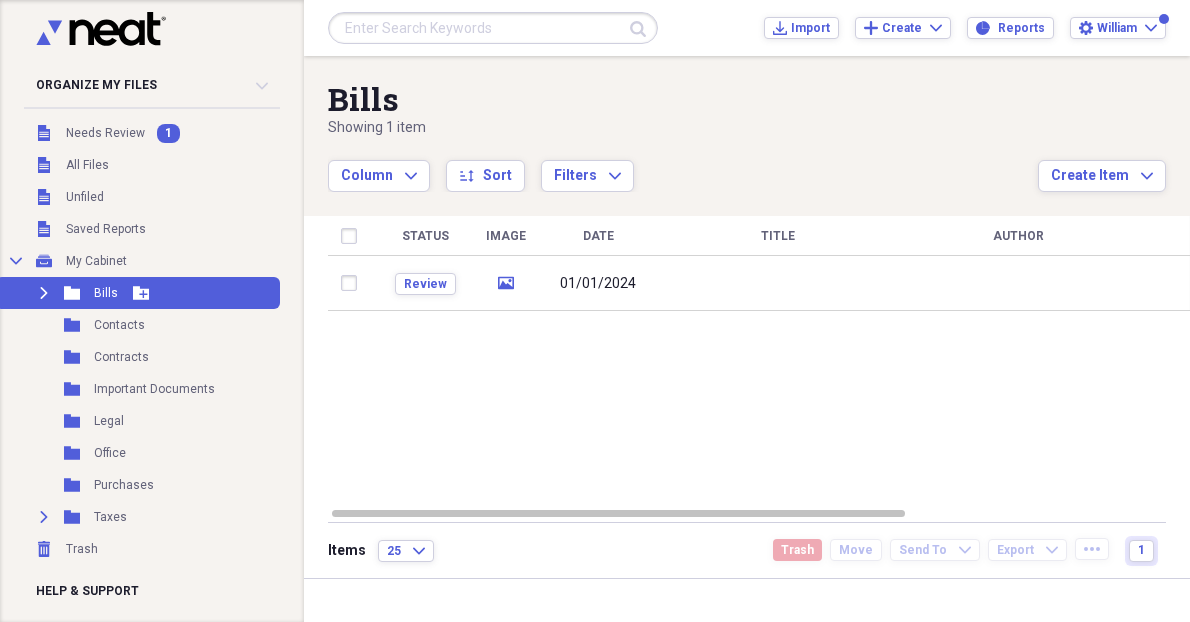 click 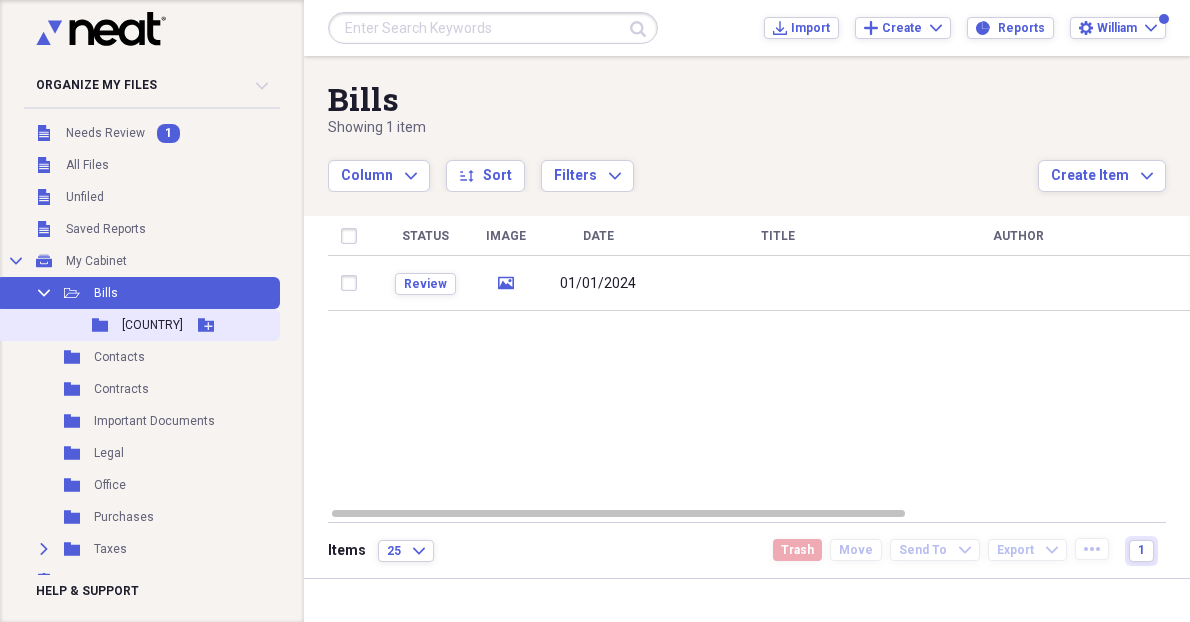 click on "Add Folder" 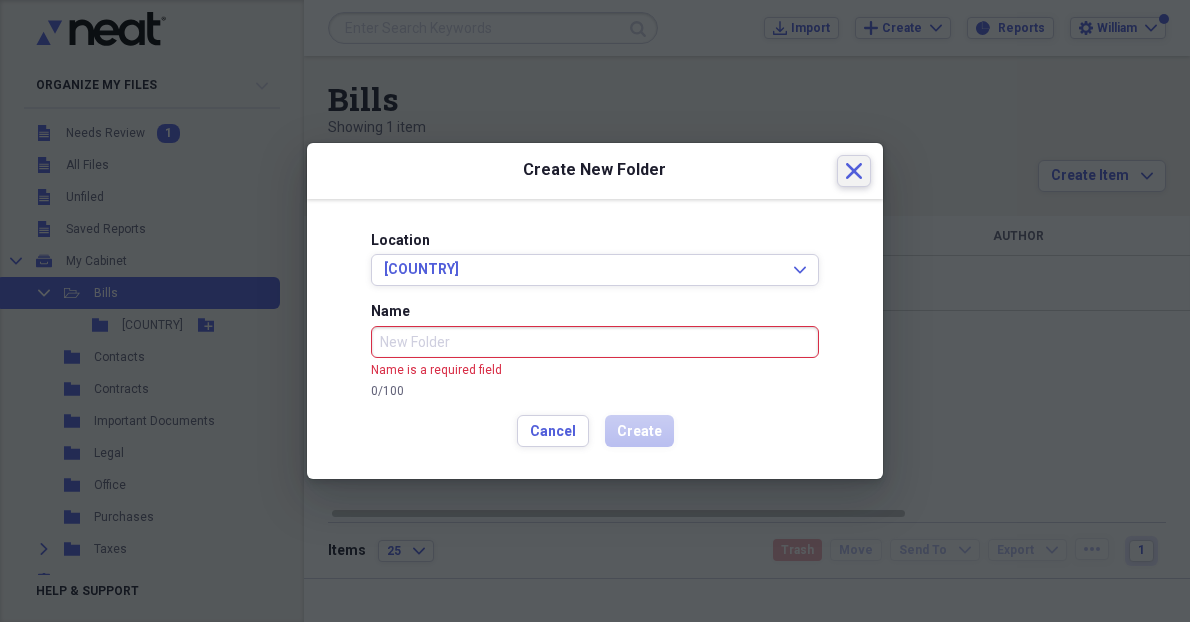 click on "Create New Folder Close" at bounding box center [595, 171] 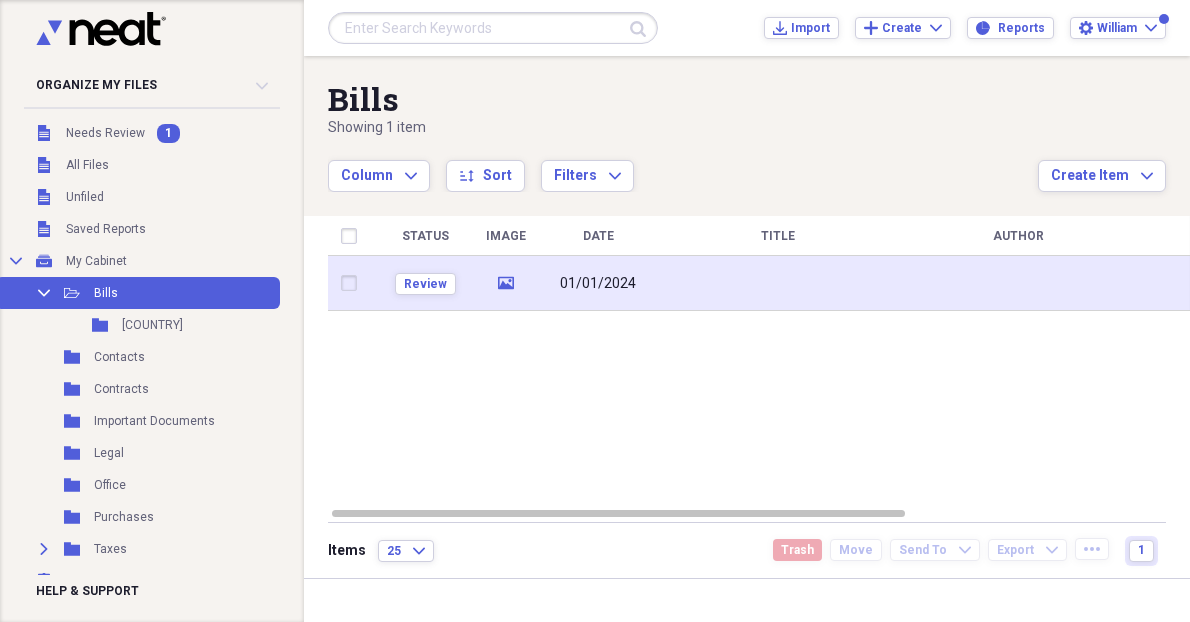 click on "01/01/2024" at bounding box center (598, 284) 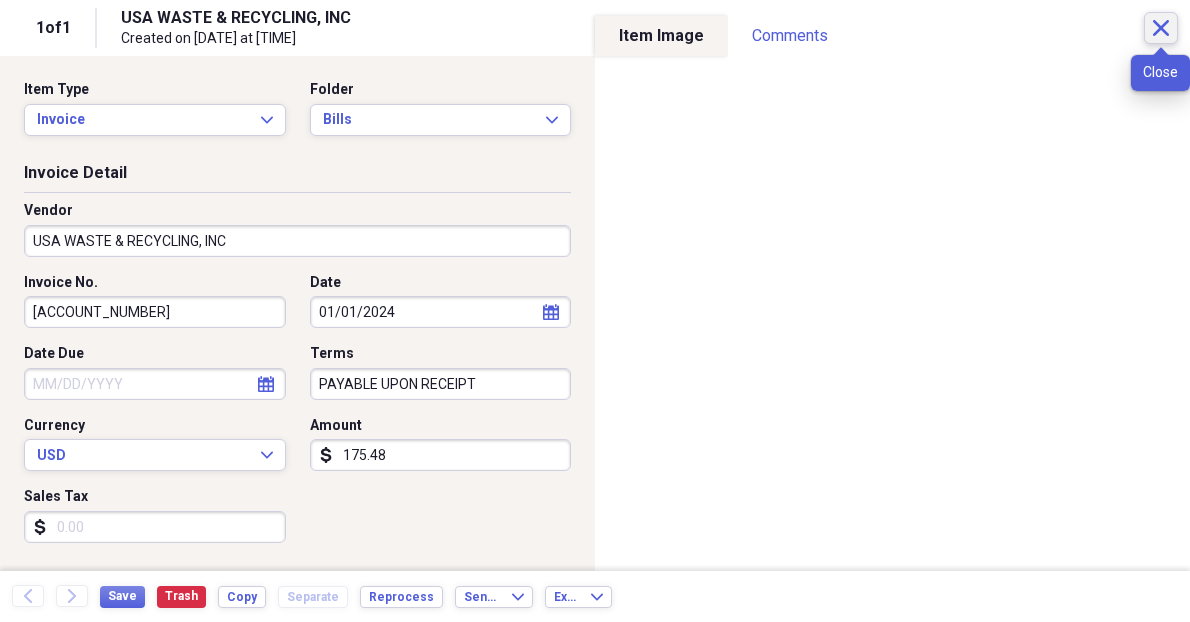 click 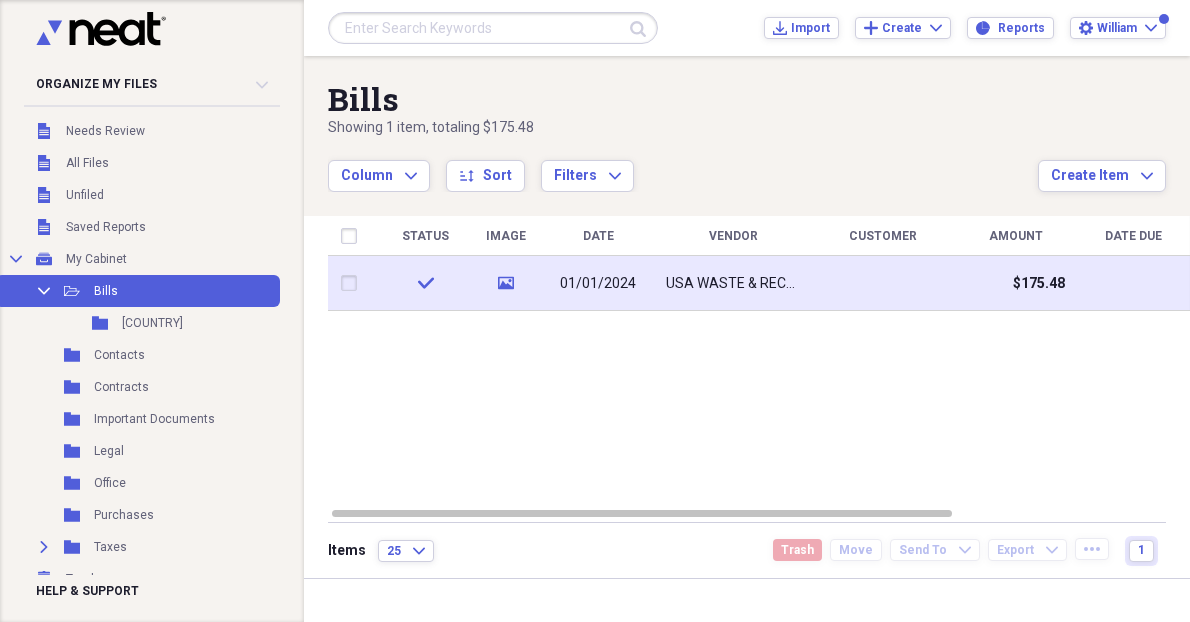 click at bounding box center (883, 283) 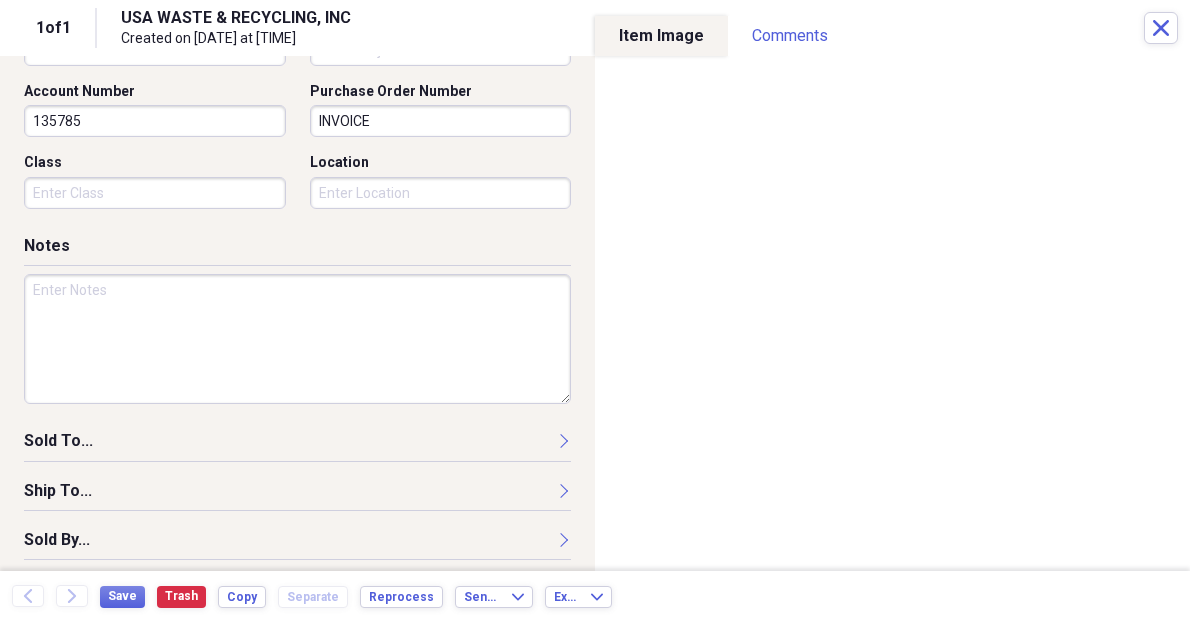 scroll, scrollTop: 669, scrollLeft: 0, axis: vertical 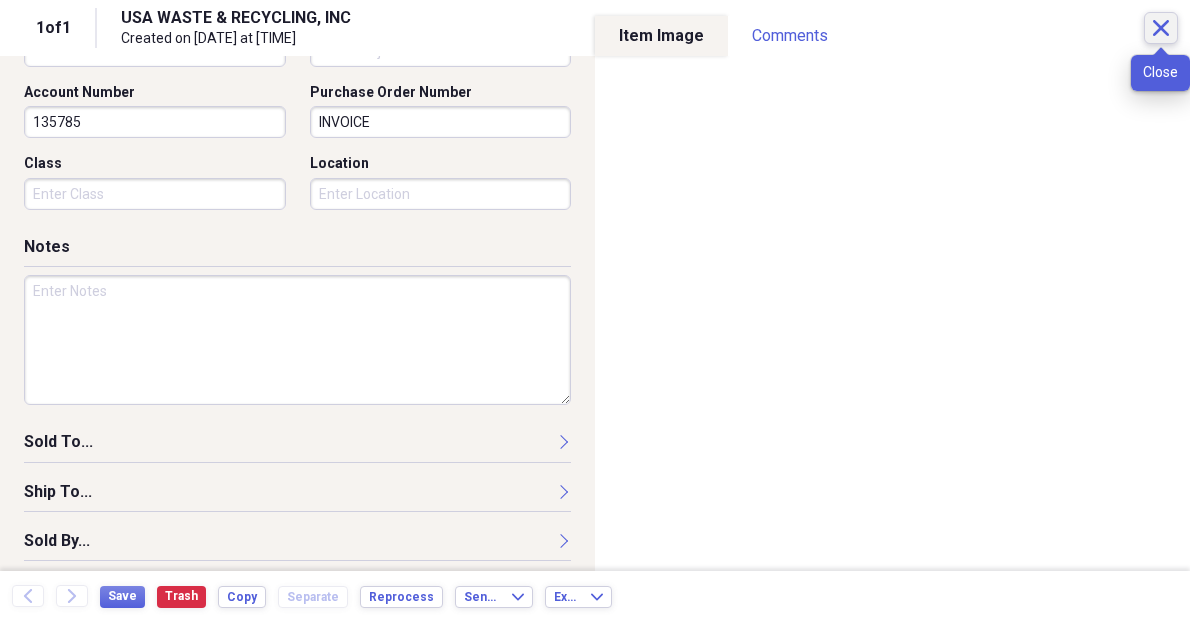 click on "Close" 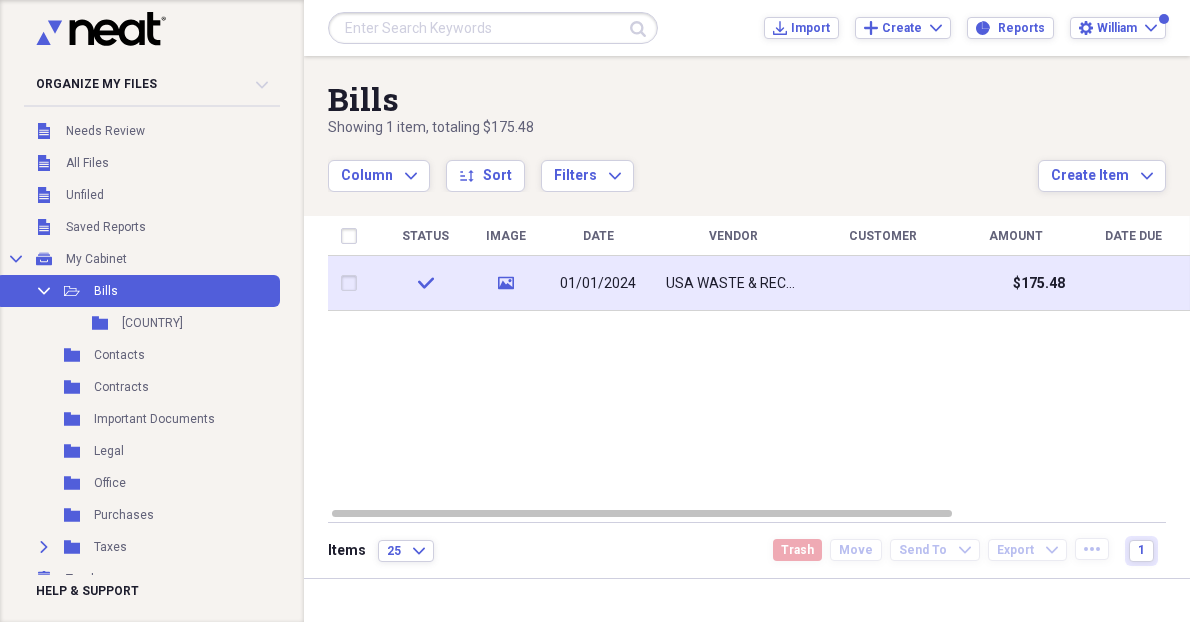 click at bounding box center (353, 283) 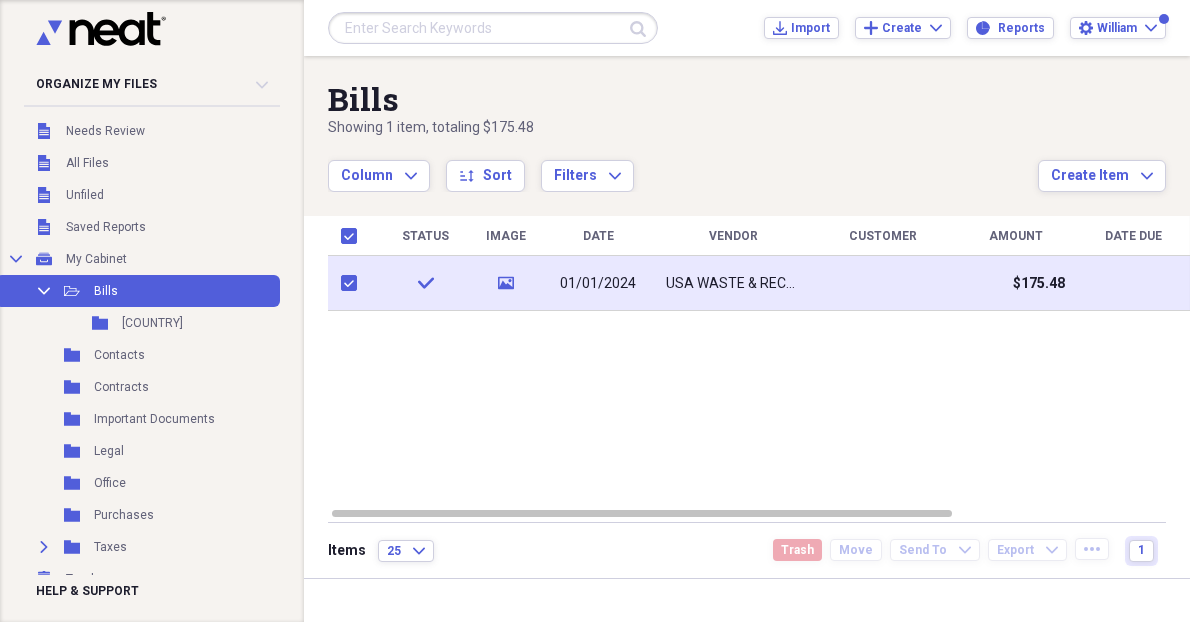 checkbox on "true" 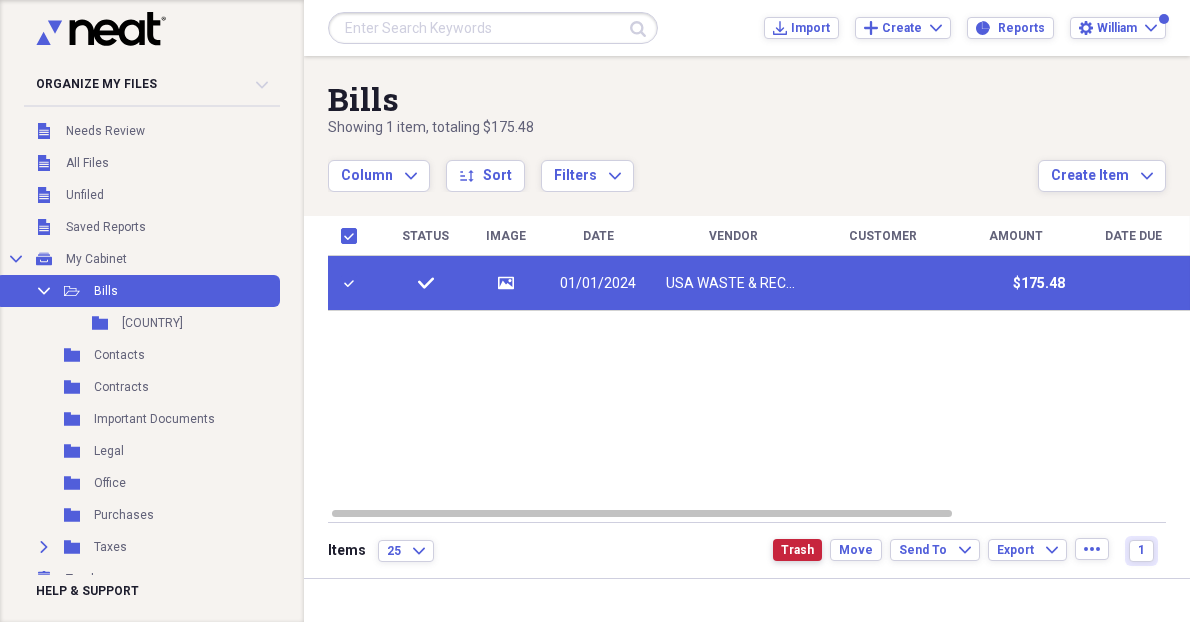click on "Trash" at bounding box center [797, 550] 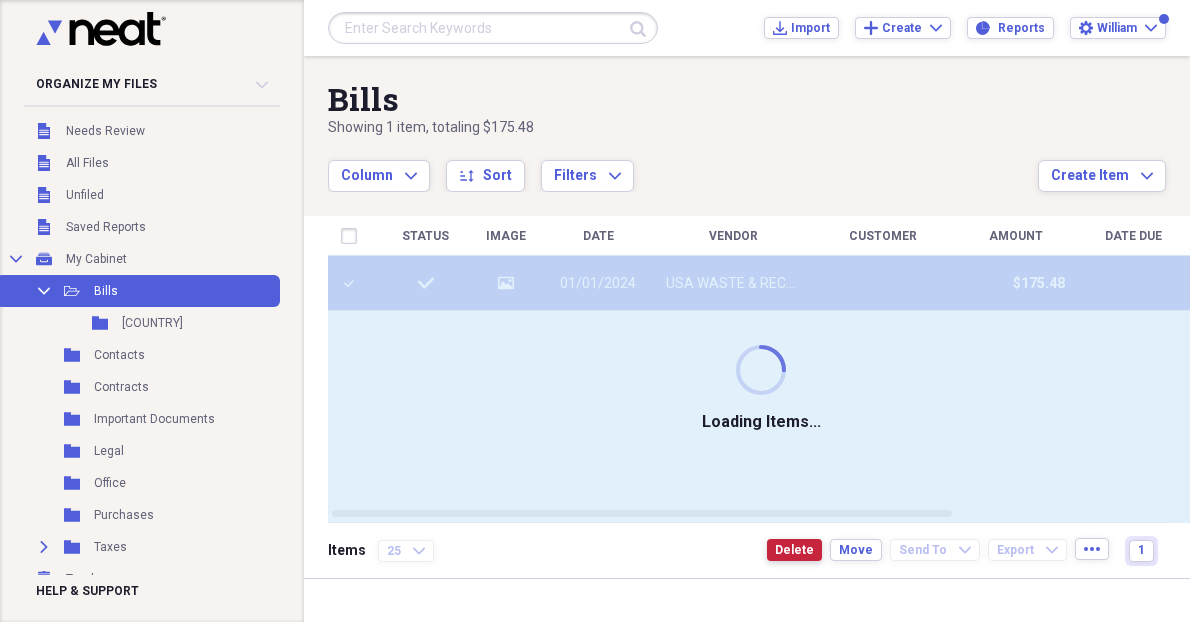 checkbox on "false" 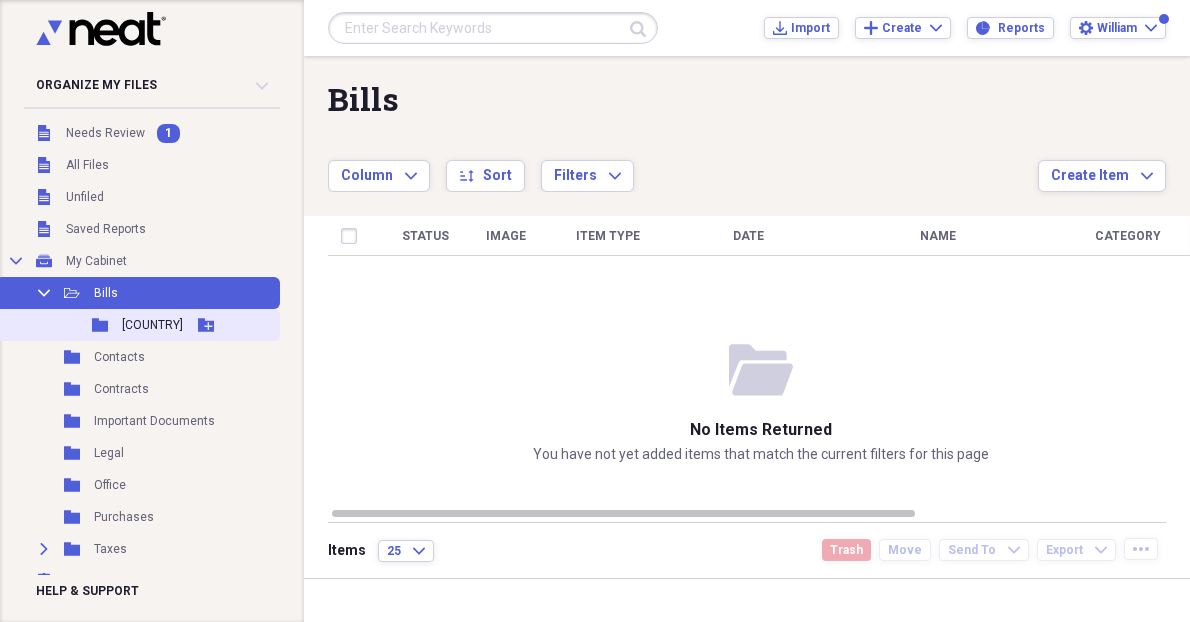 click on "Folder USA Add Folder" at bounding box center [138, 325] 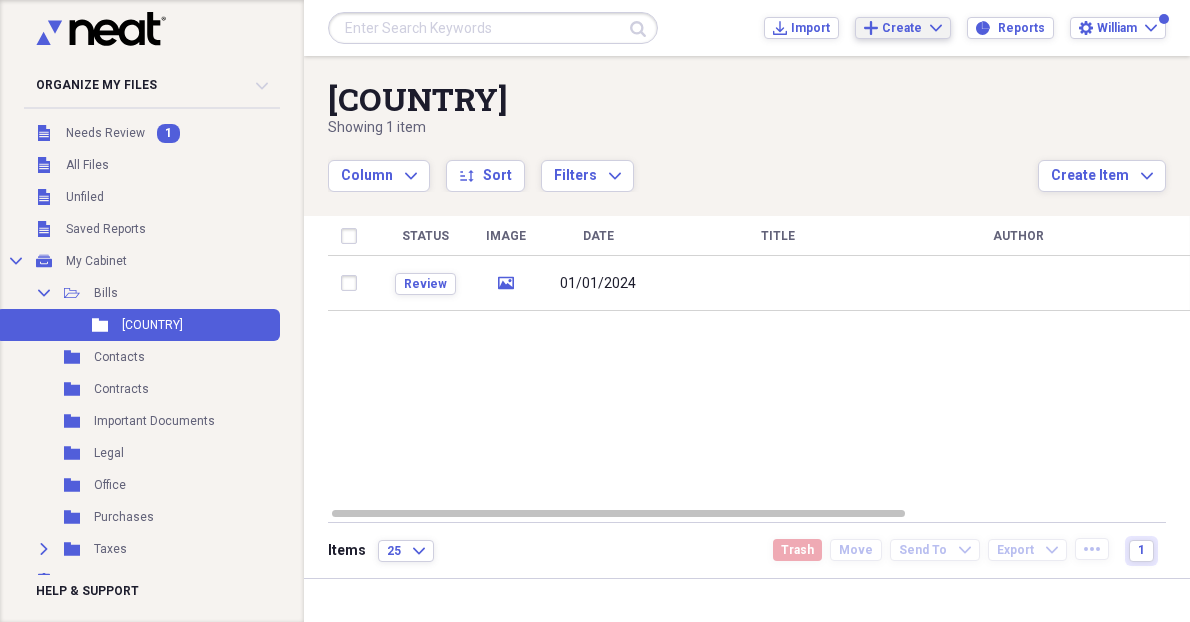 click on "Expand" 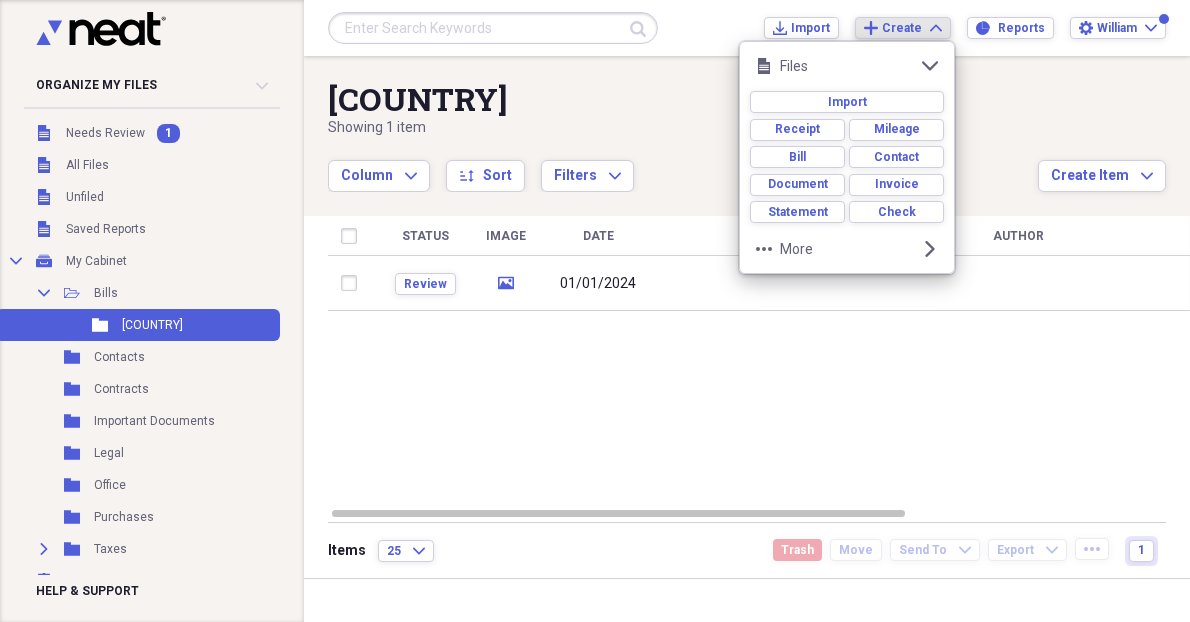 click on "Column Expand sort Sort Filters  Expand" at bounding box center [683, 165] 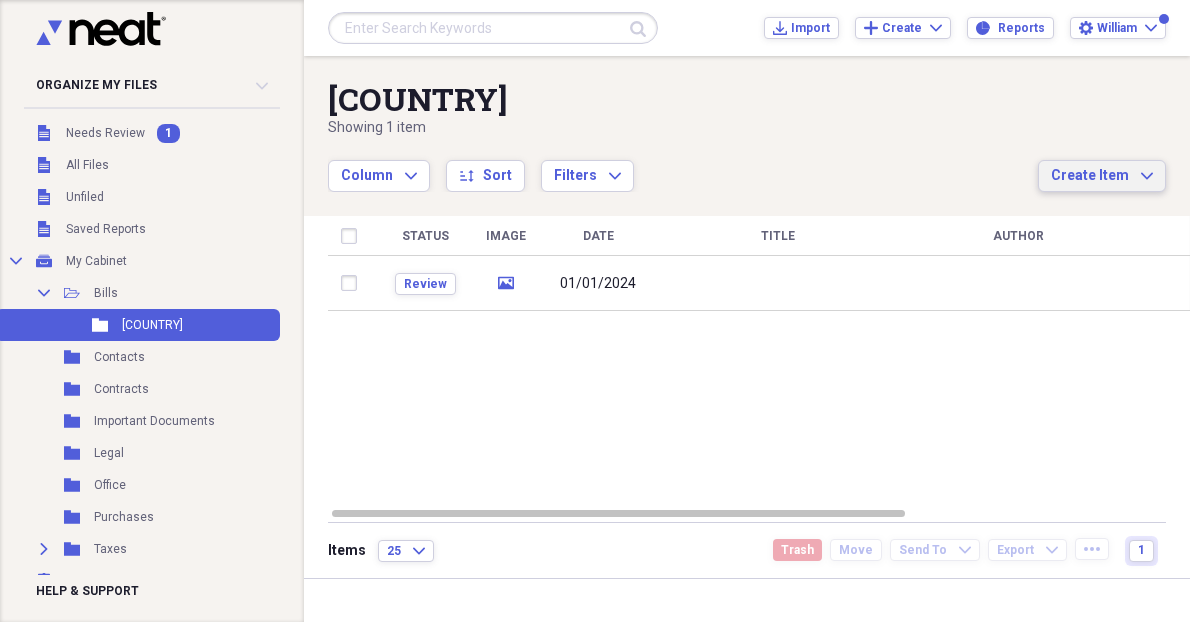 click on "Create Item" at bounding box center (1090, 176) 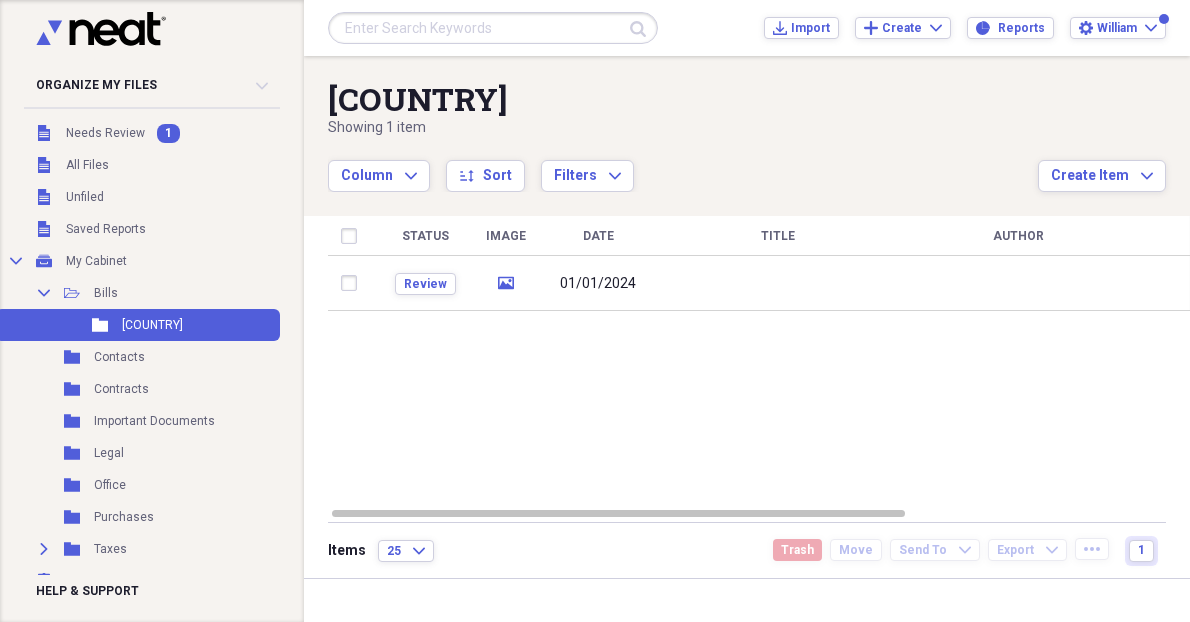 click on "Showing 1 item" at bounding box center (683, 128) 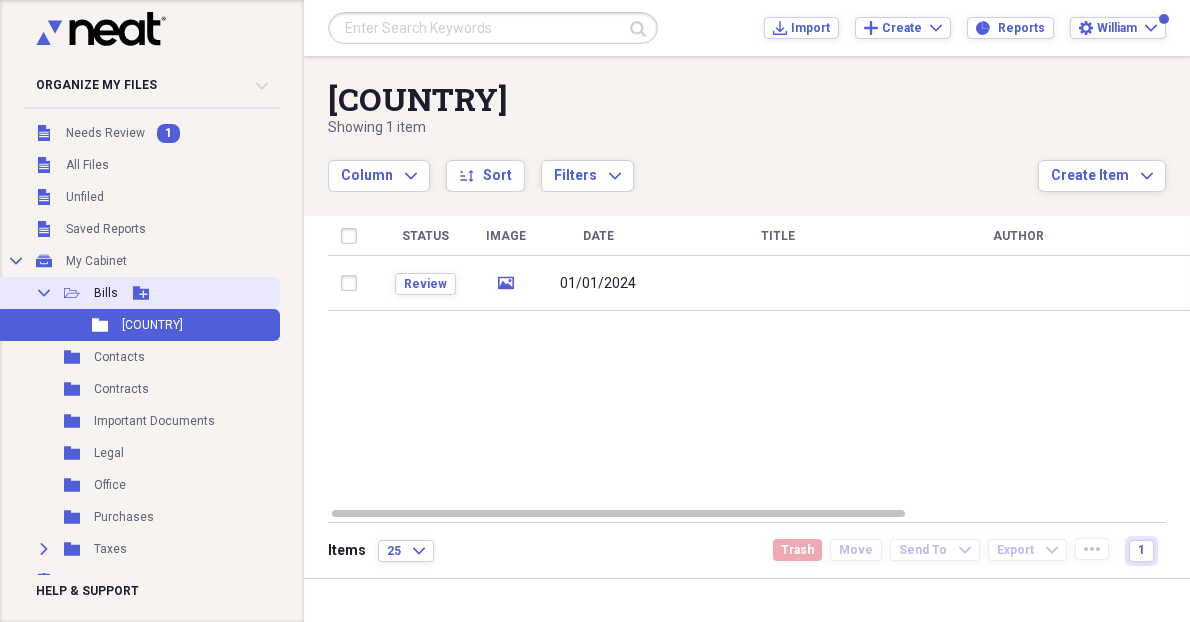 click 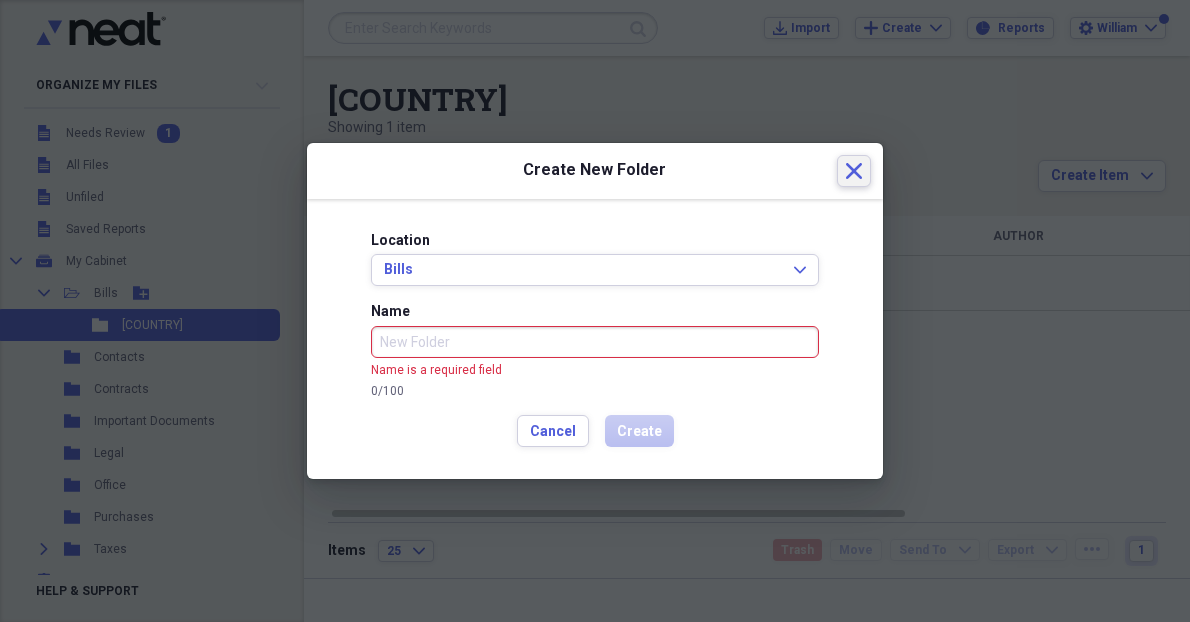 click on "Close" 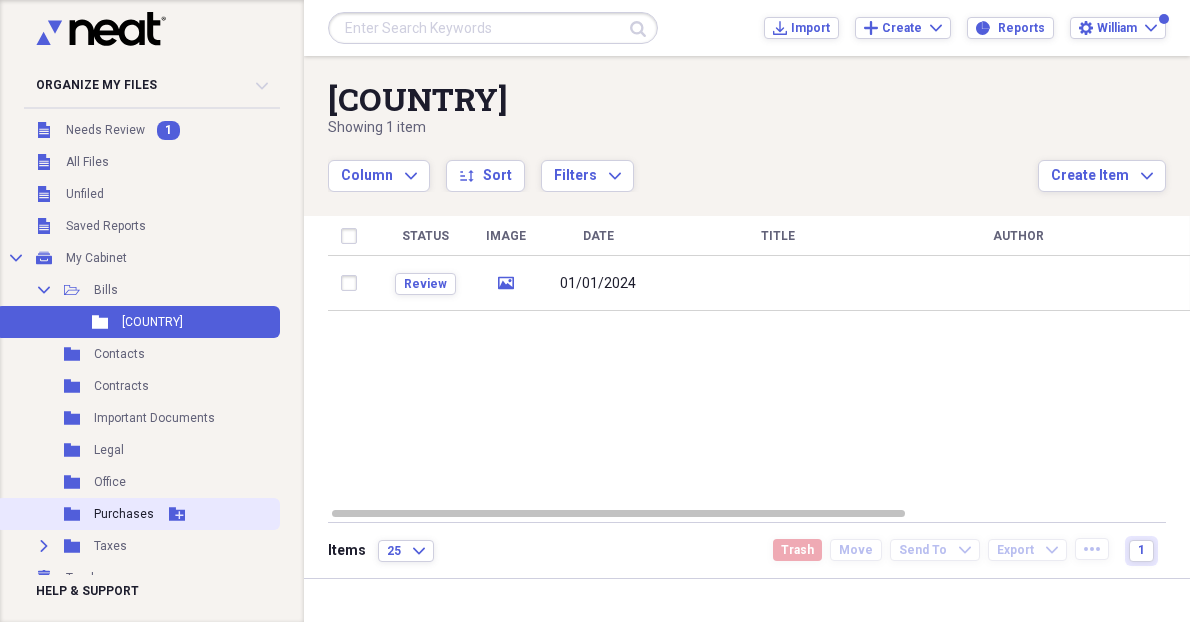 scroll, scrollTop: 0, scrollLeft: 0, axis: both 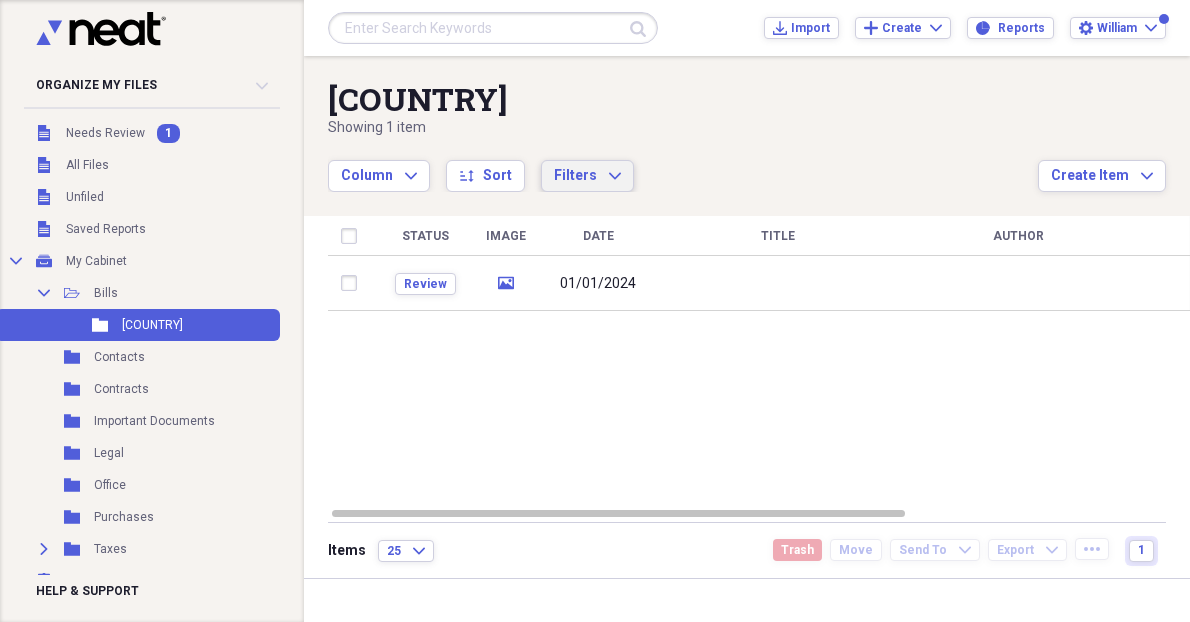 click on "Filters" at bounding box center [575, 175] 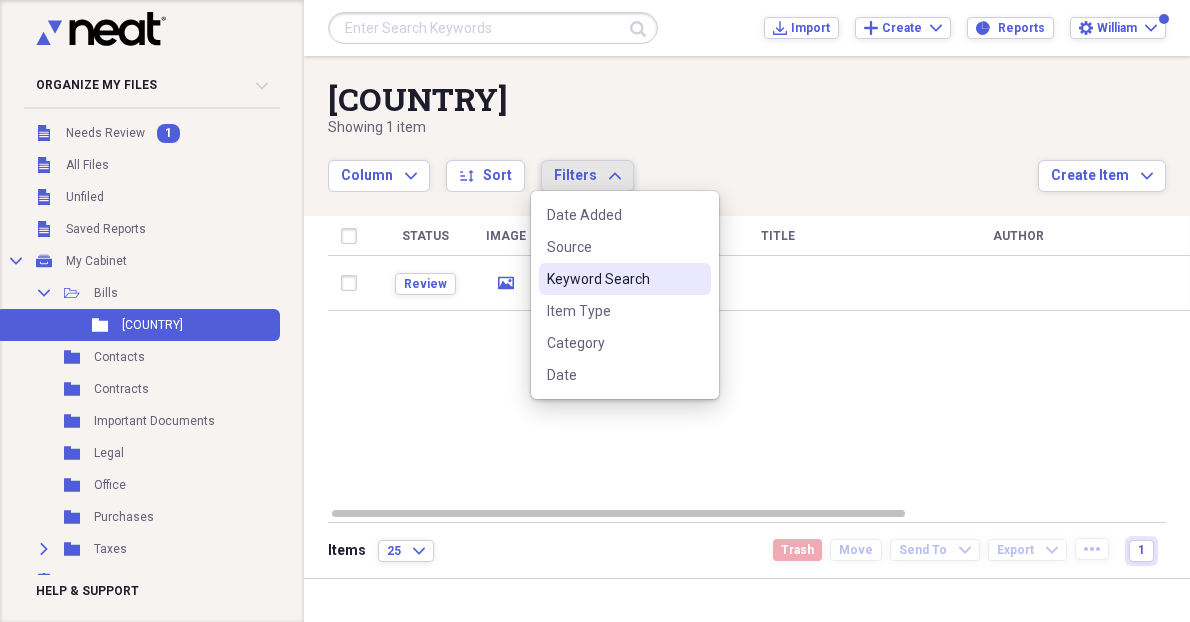 click on "Keyword Search" at bounding box center (613, 279) 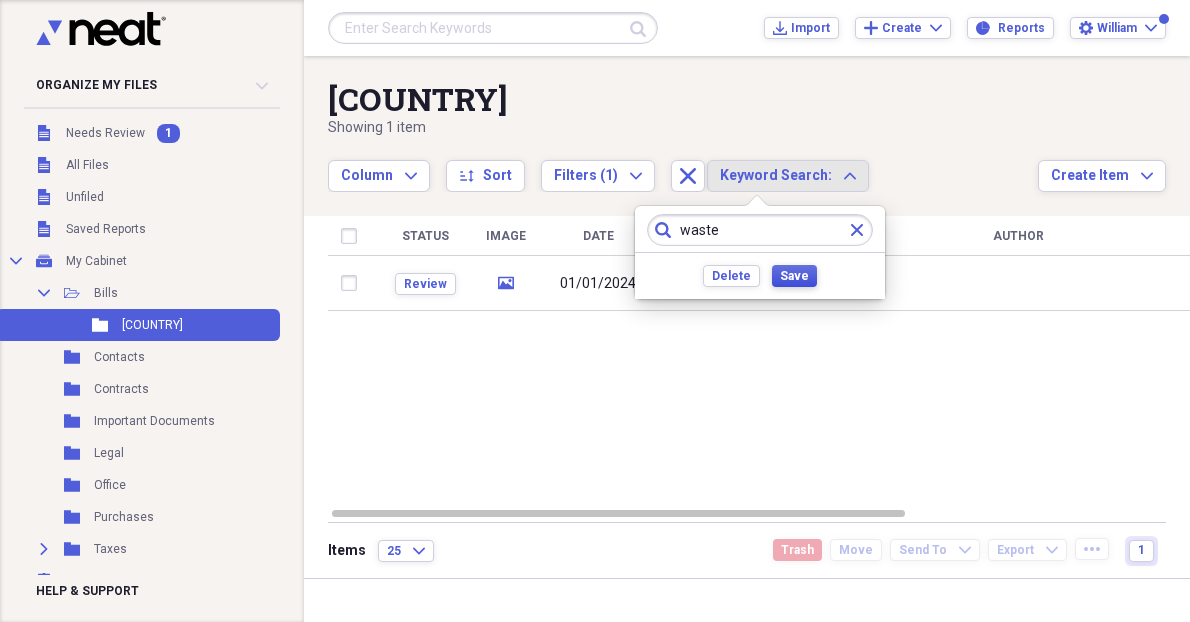 type on "waste" 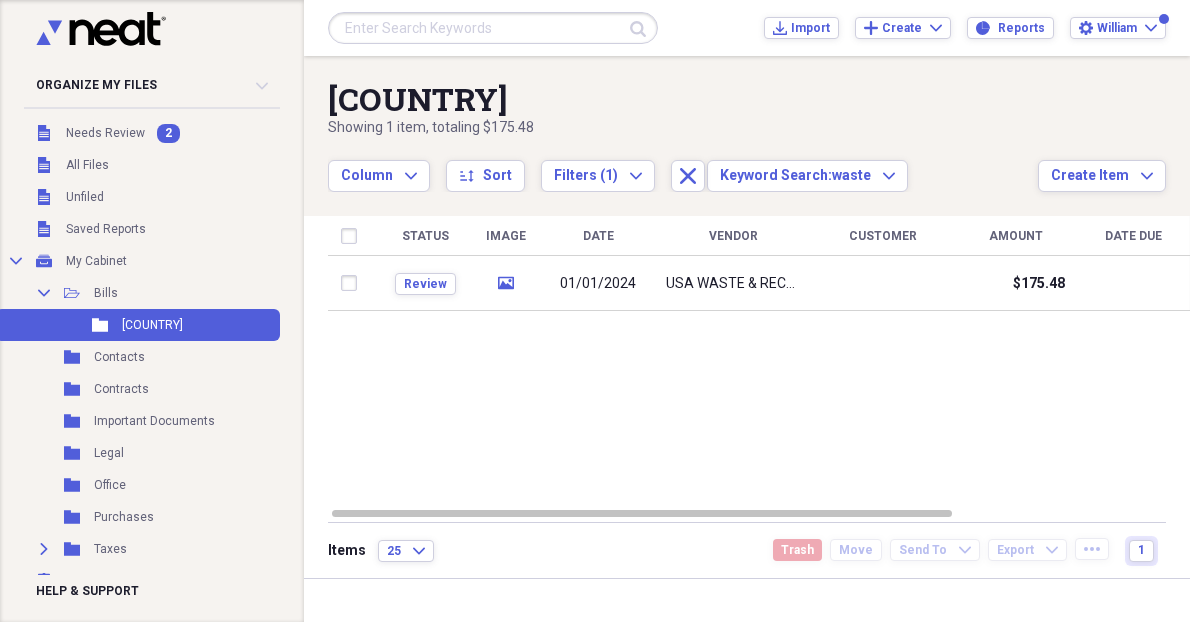click on "Status Image Date Vendor Customer Amount Date Due Product Source Review media 01/01/2024 USA WASTE & RECYCLING, INC $175.48 Scan" at bounding box center (761, 361) 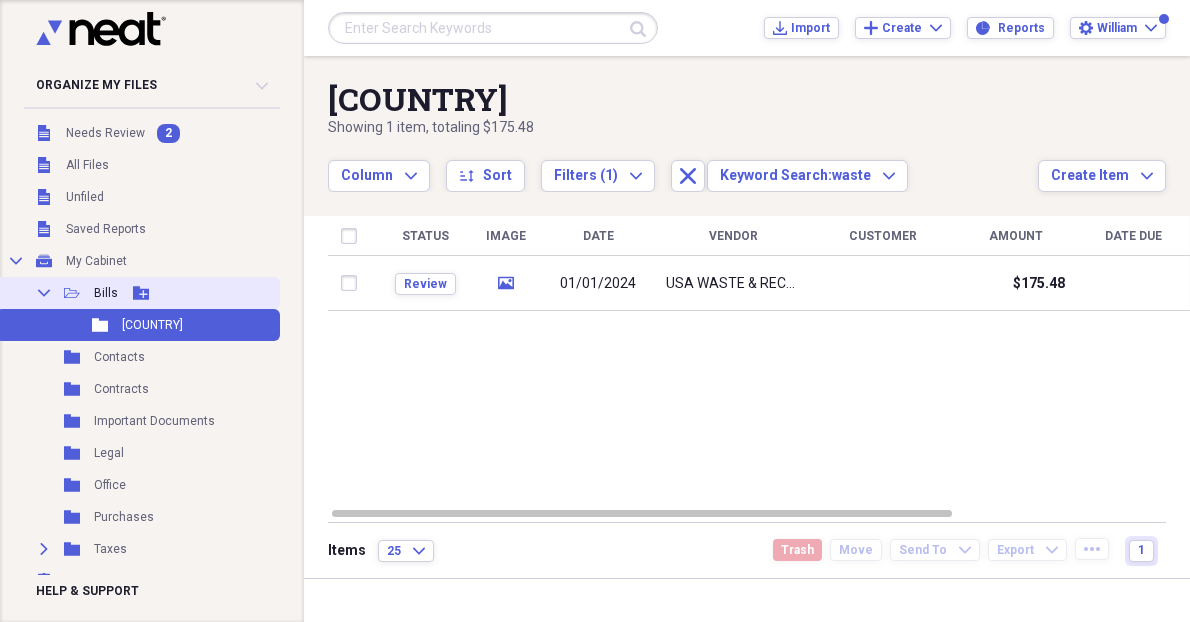 click on "Collapse Open Folder Bills Add Folder" at bounding box center [138, 293] 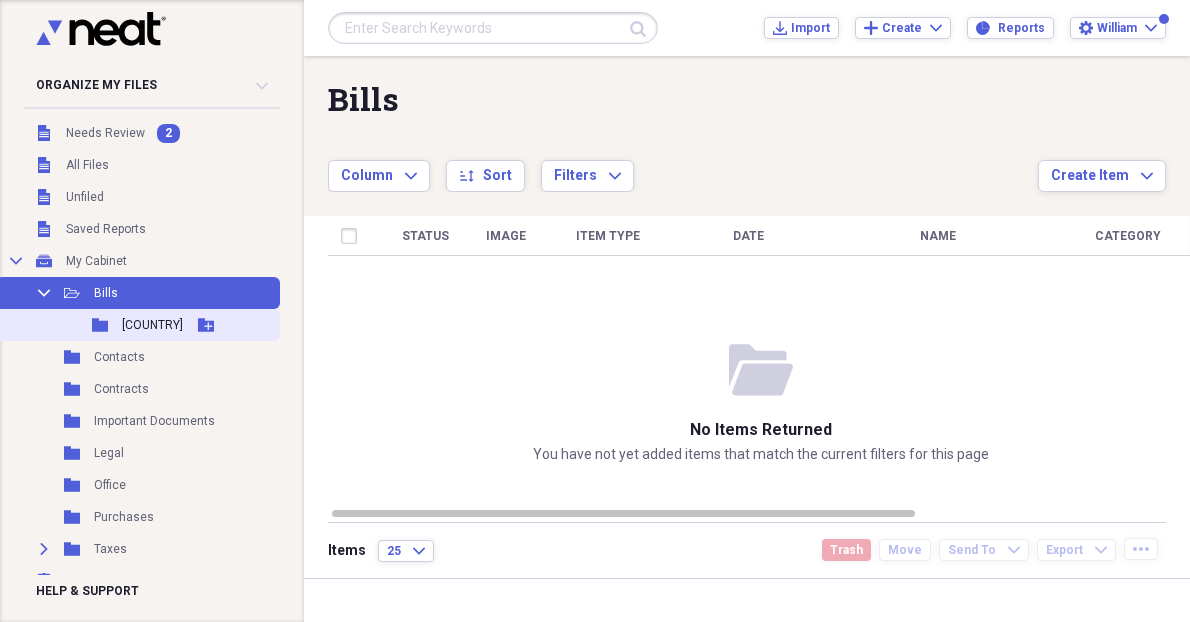 click on "Folder" at bounding box center [101, 325] 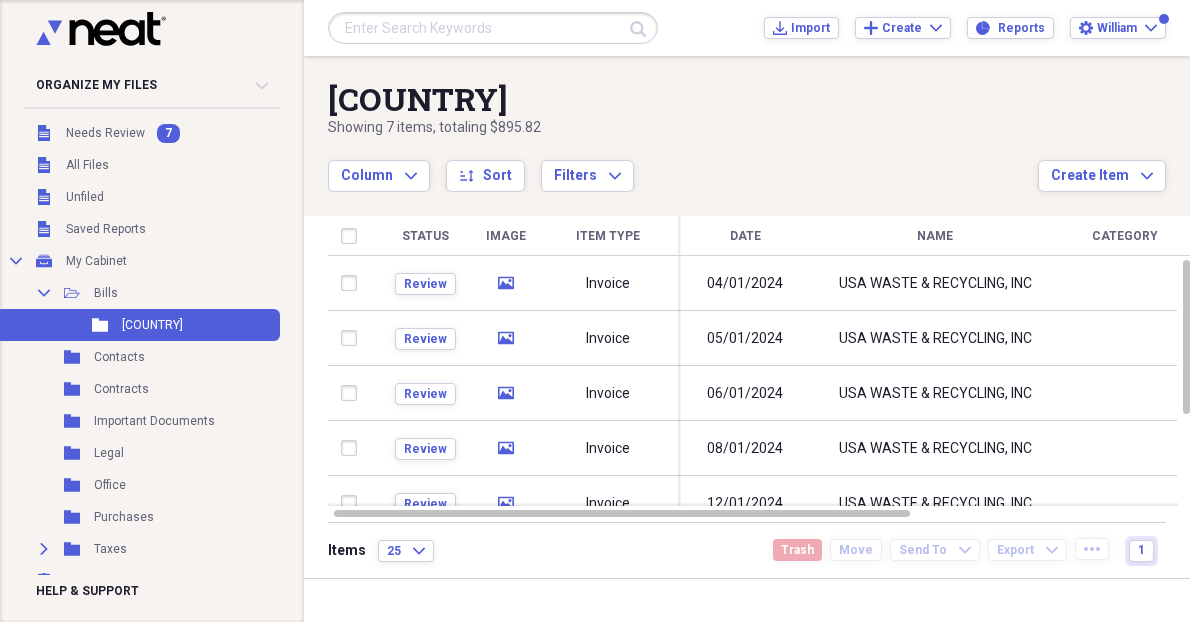 click on "Category" at bounding box center (1125, 236) 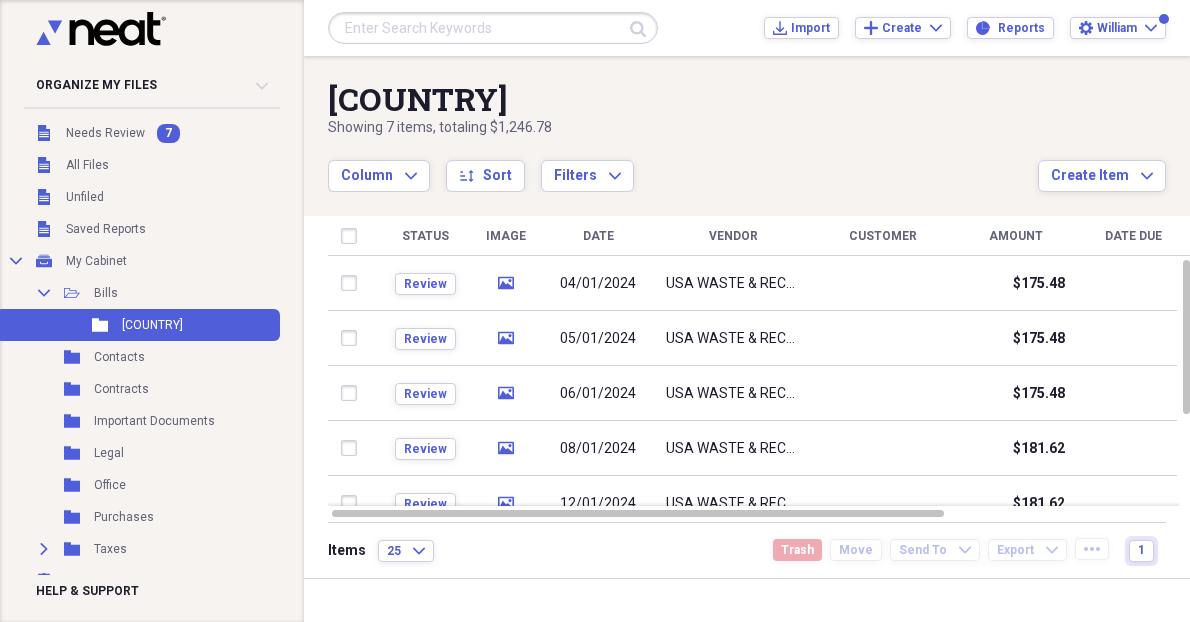 click on "Column Expand sort Sort Filters  Expand" at bounding box center [683, 165] 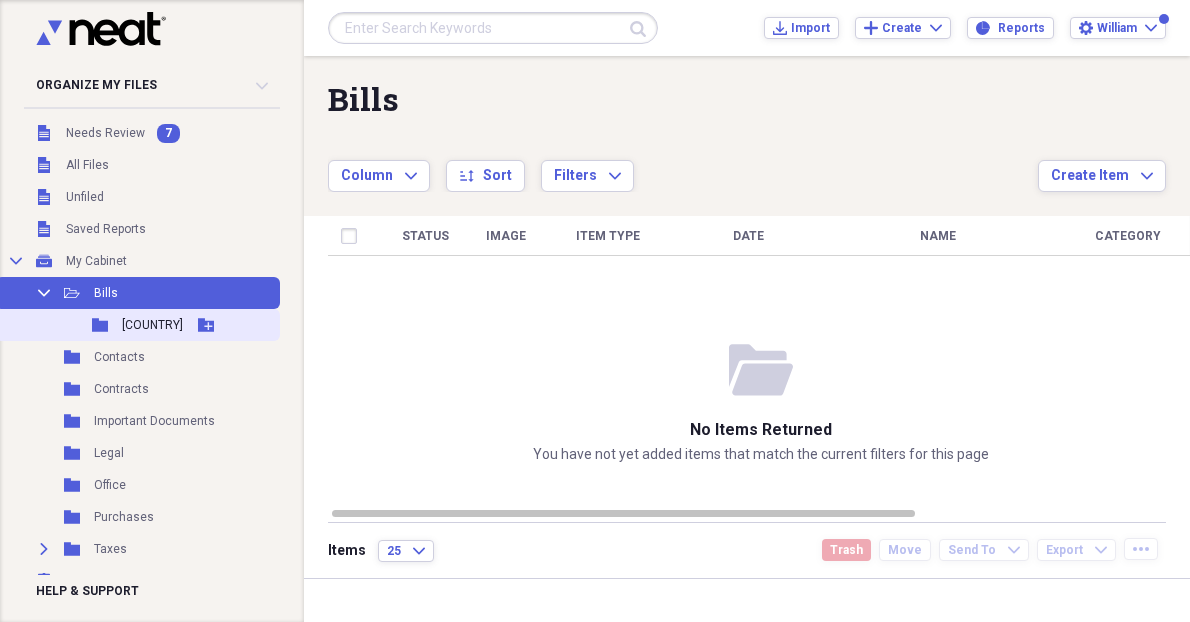 click on "[COUNTRY]" at bounding box center (152, 325) 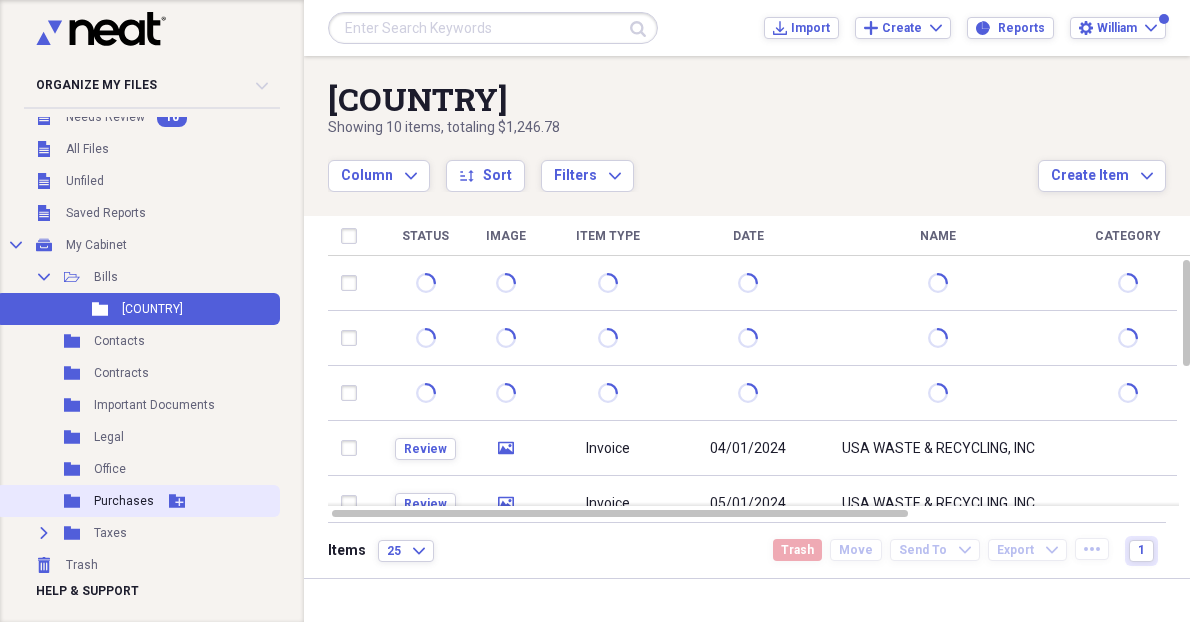 scroll, scrollTop: 14, scrollLeft: 0, axis: vertical 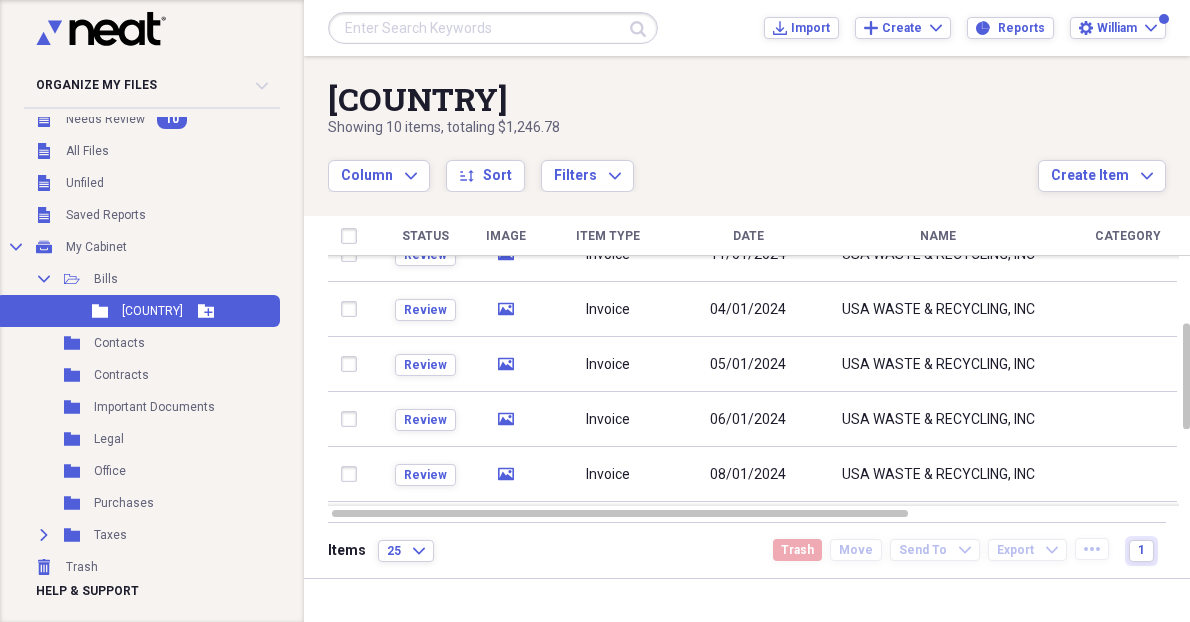 click 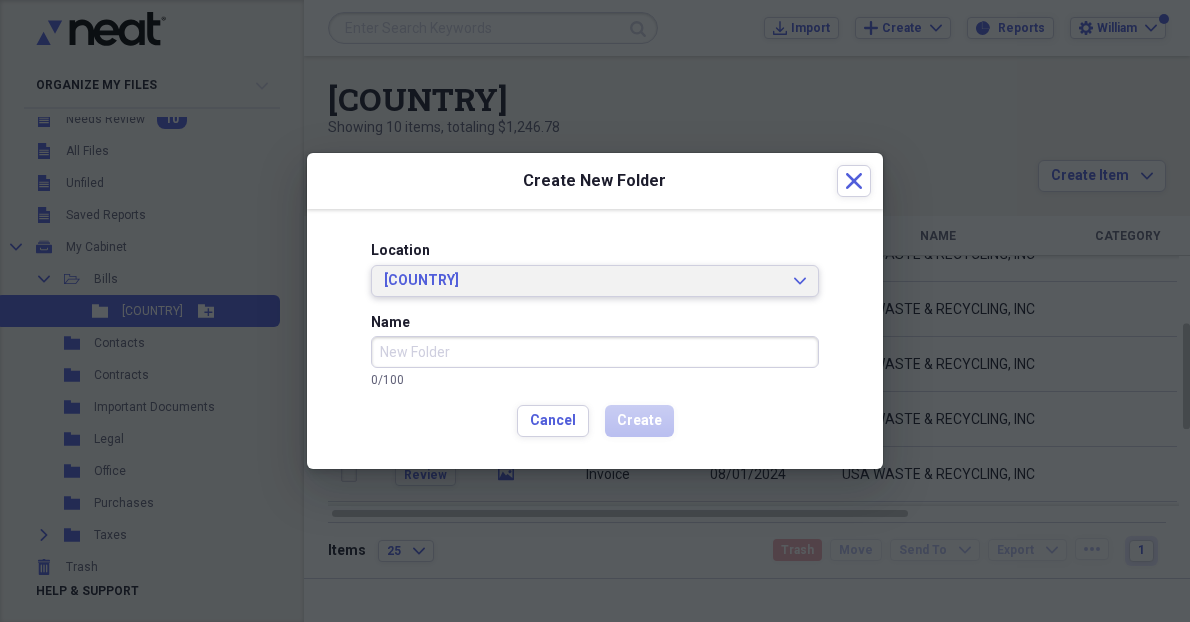 click on "[COUNTRY]" at bounding box center [583, 281] 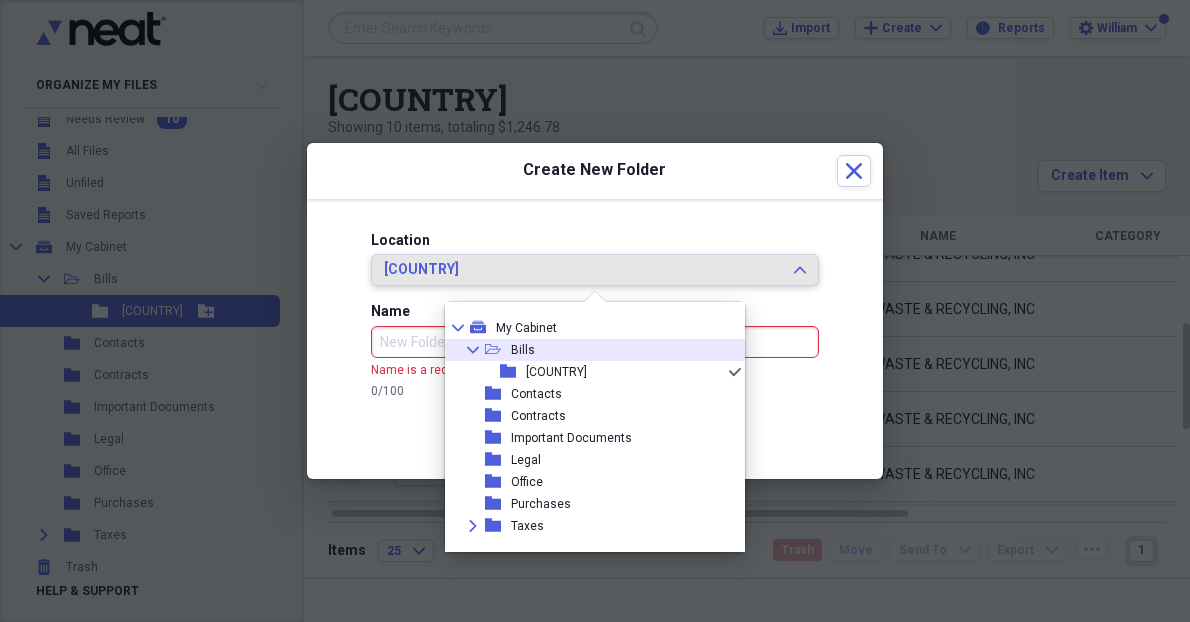 click on "Collapse open-folder Bills" at bounding box center (587, 350) 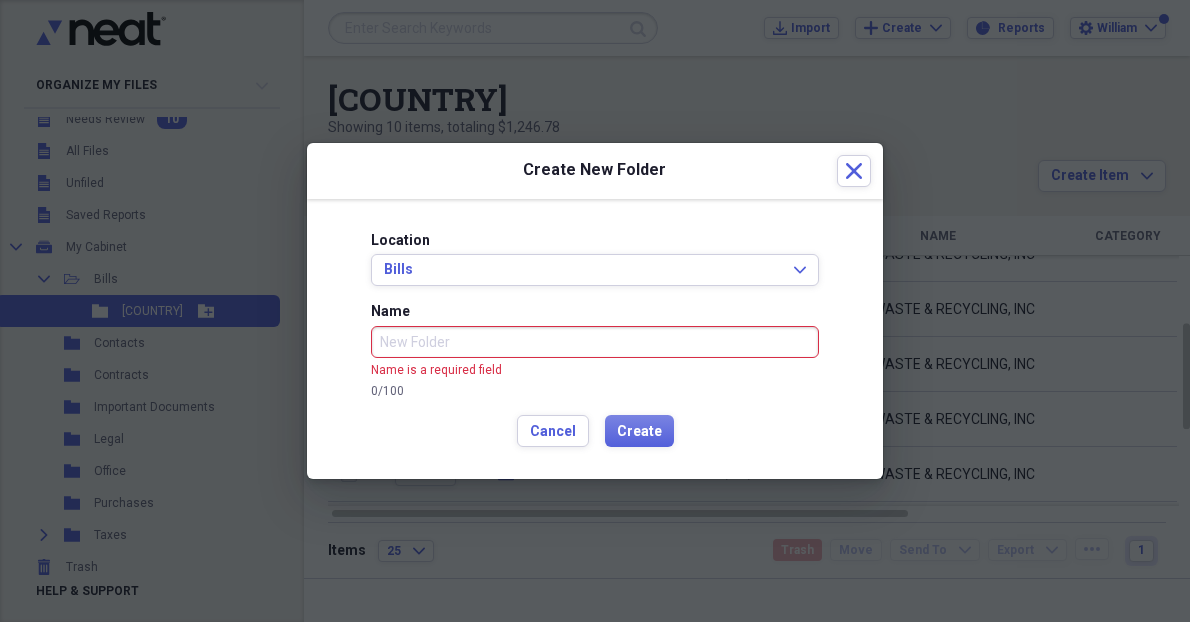 click on "Name" at bounding box center (595, 342) 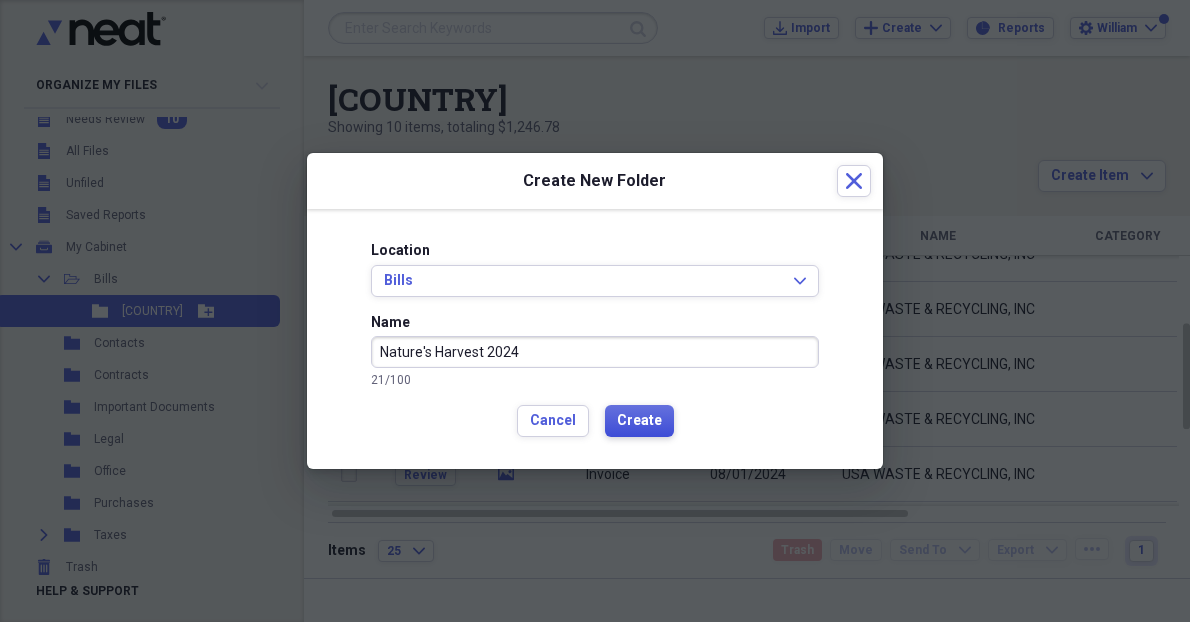 type on "Nature's Harvest 2024" 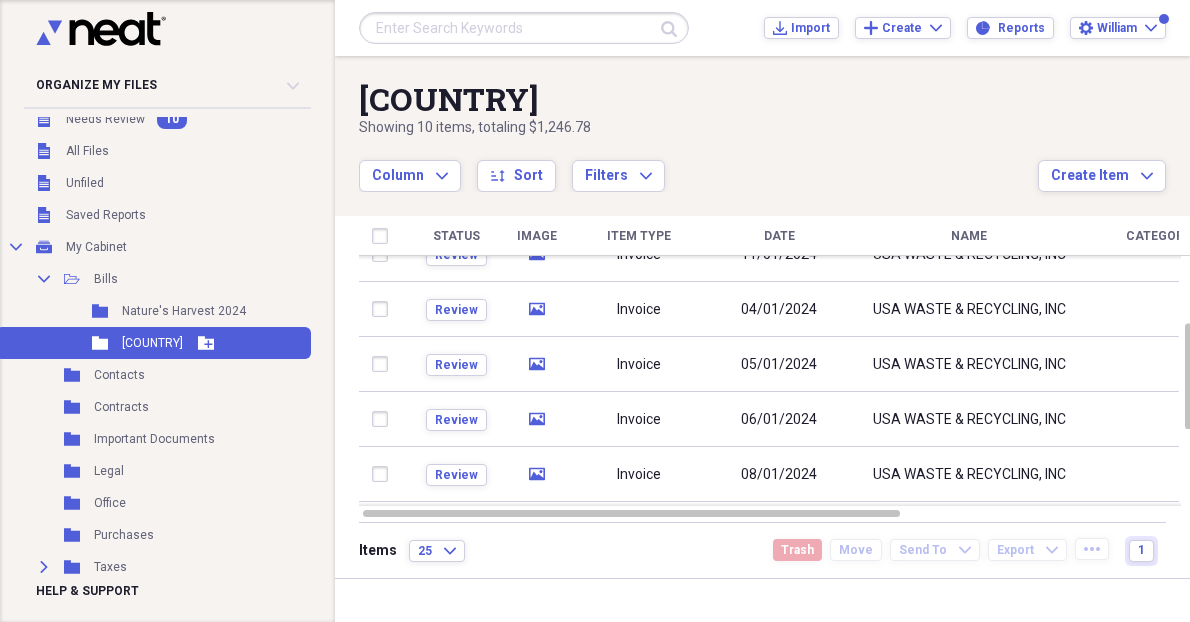 click 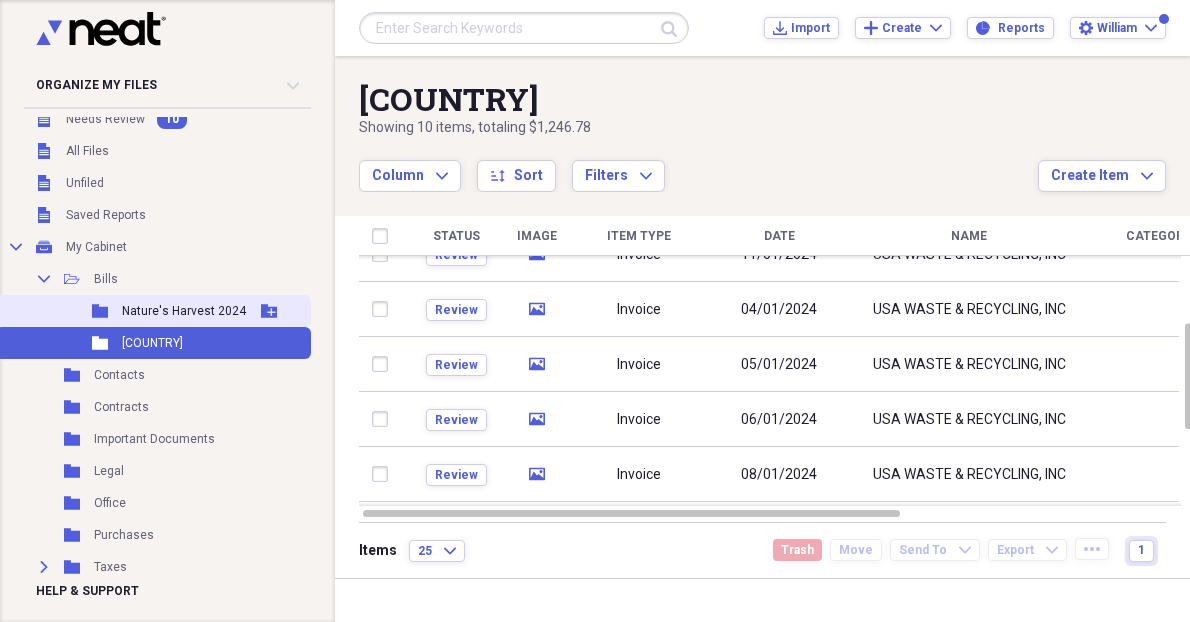 click on "Nature's Harvest 2024" at bounding box center [184, 311] 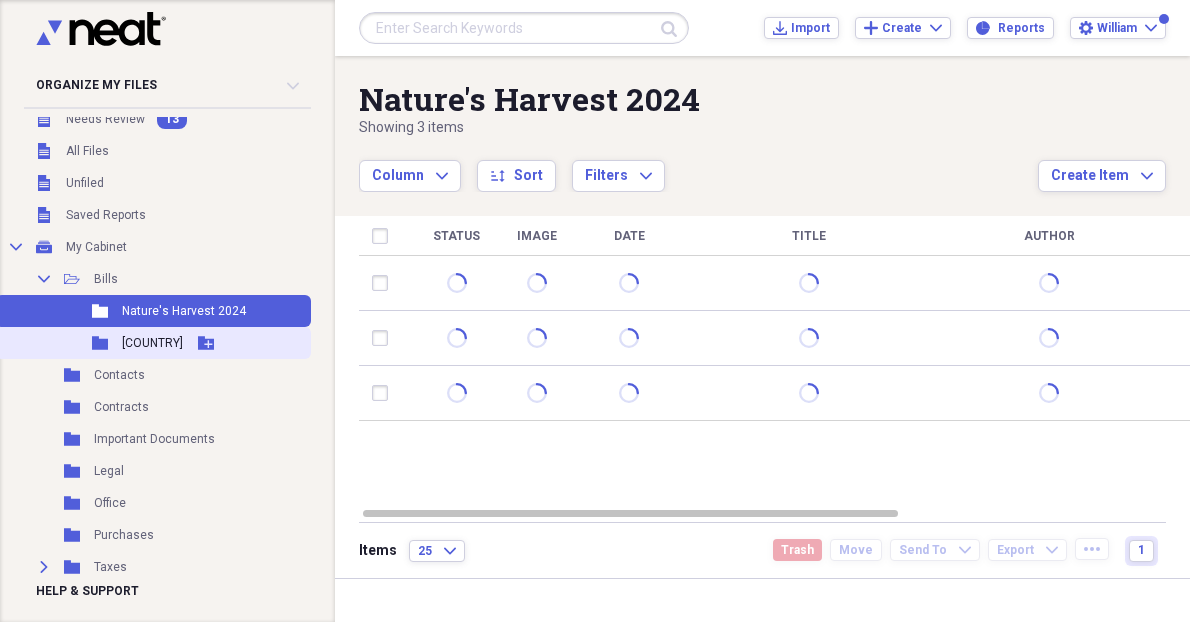 click on "Folder USA Add Folder" at bounding box center (153, 343) 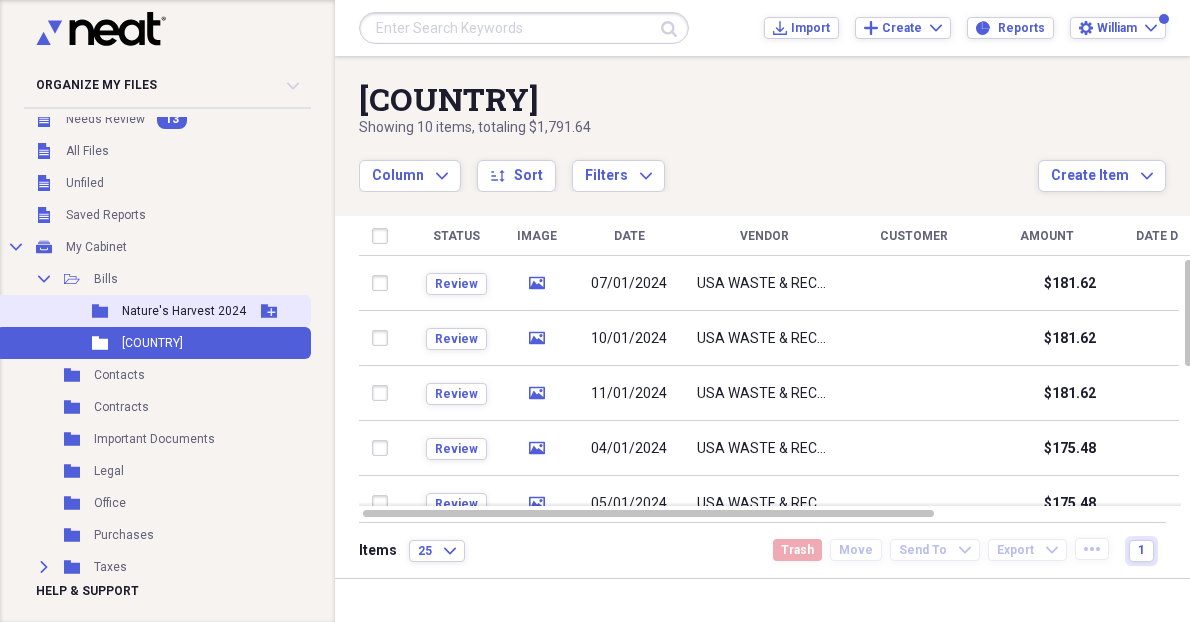 click on "Nature's Harvest 2024" at bounding box center [184, 311] 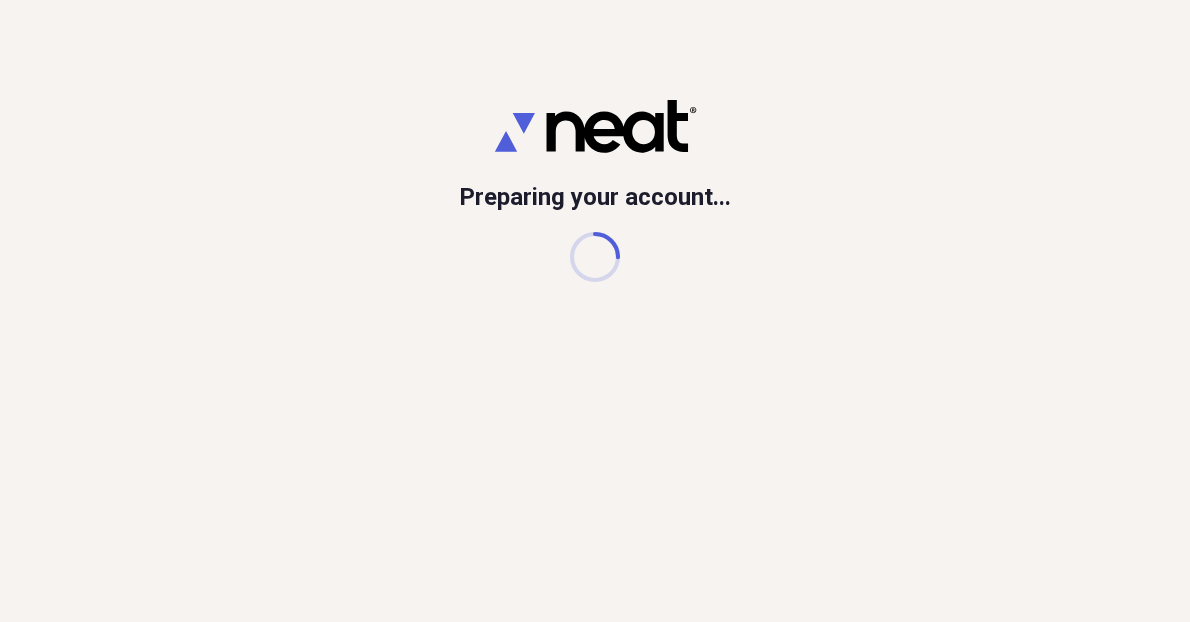 scroll, scrollTop: 0, scrollLeft: 0, axis: both 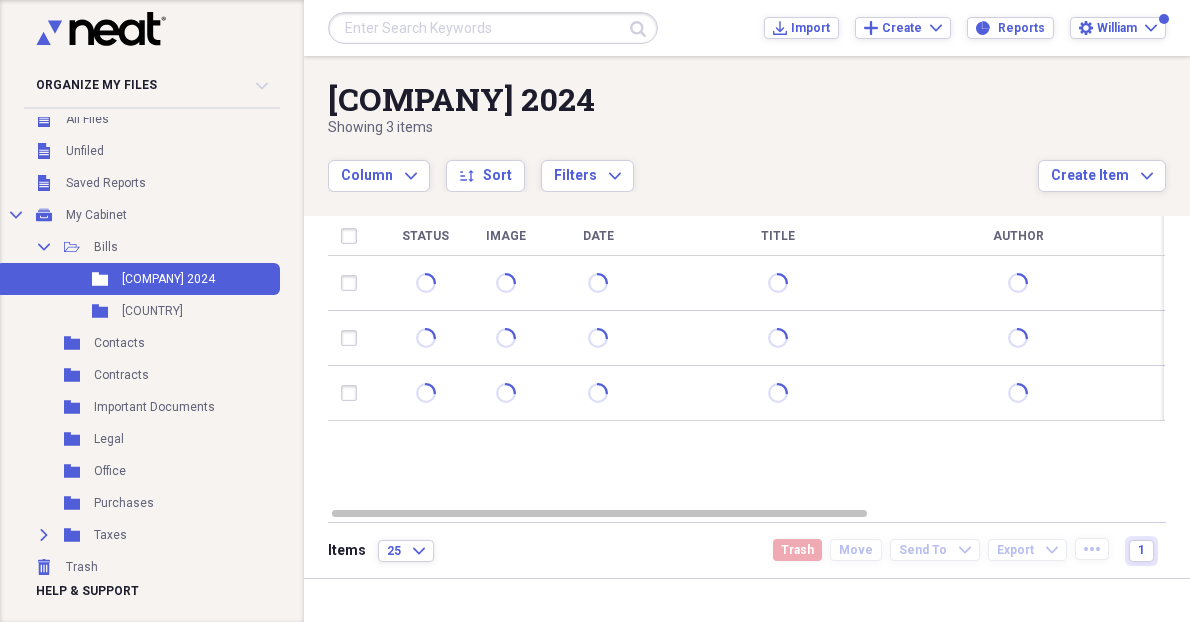 click on "Nature's Harvest 2024" at bounding box center [683, 99] 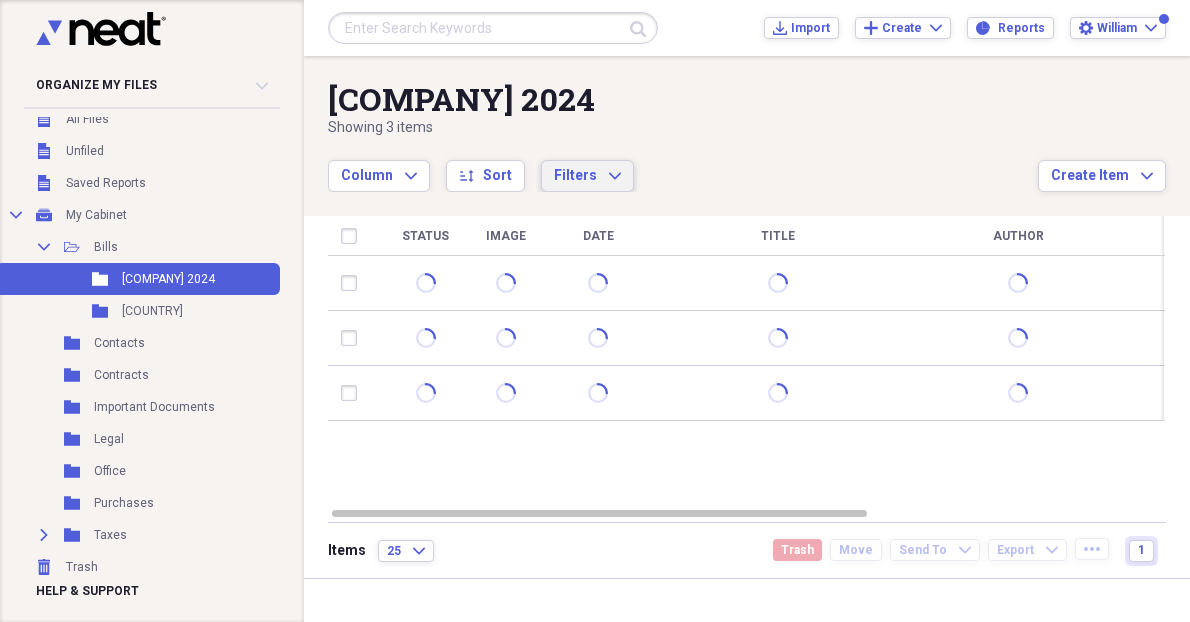 click on "Filters" at bounding box center (575, 175) 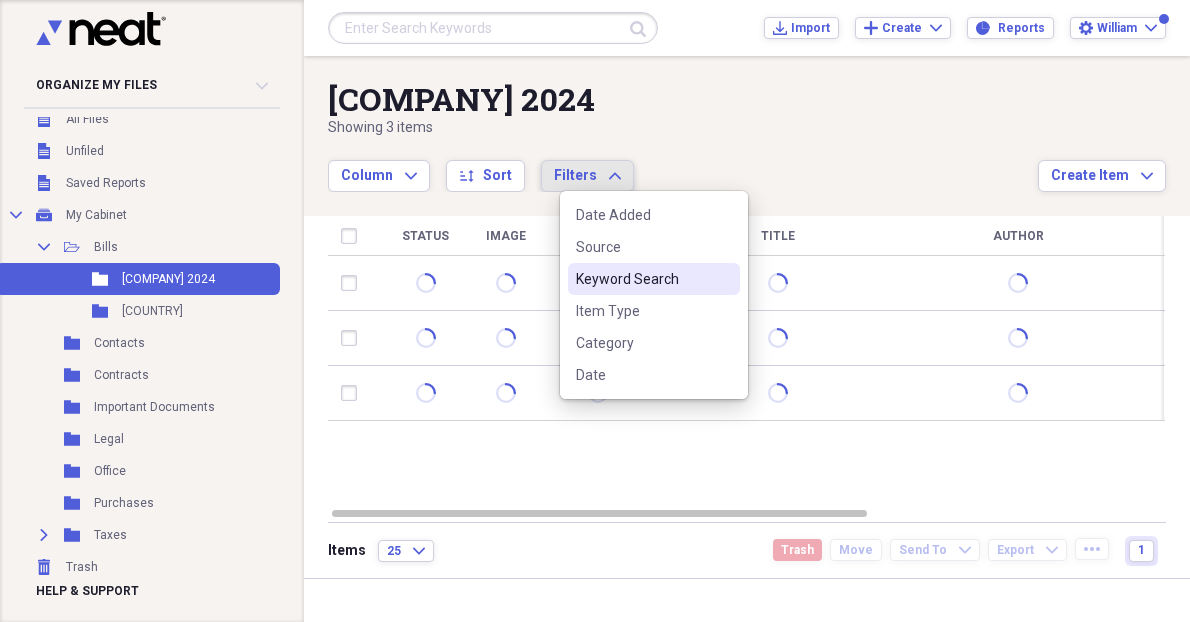 click on "Keyword Search" at bounding box center [642, 279] 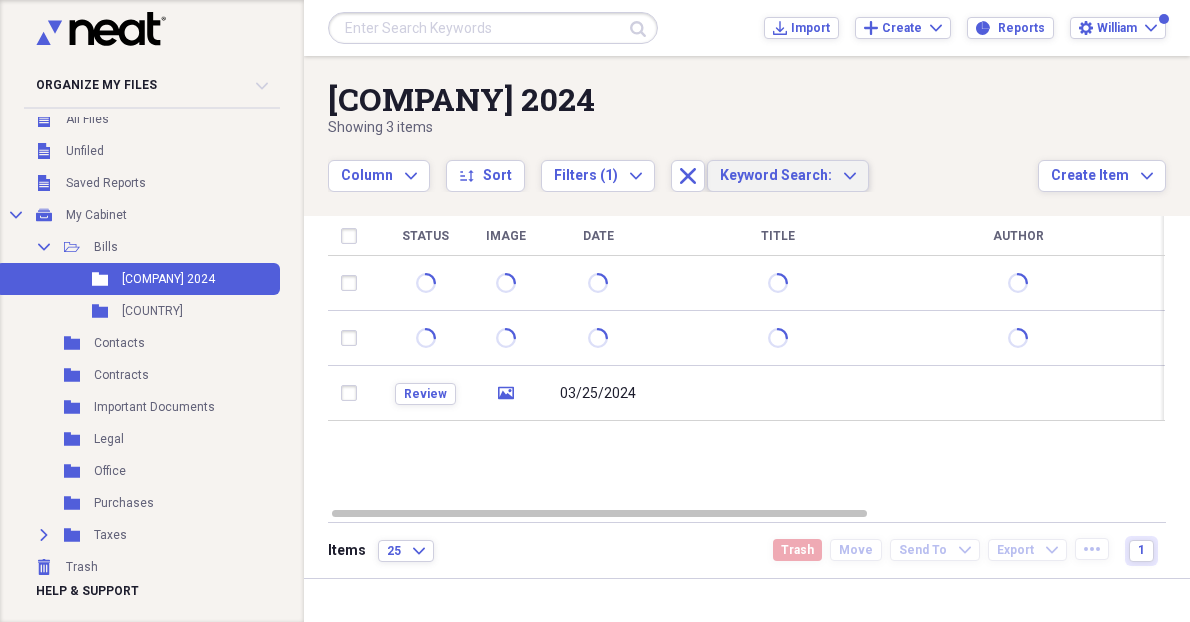 click on "Showing 3 items" at bounding box center [683, 128] 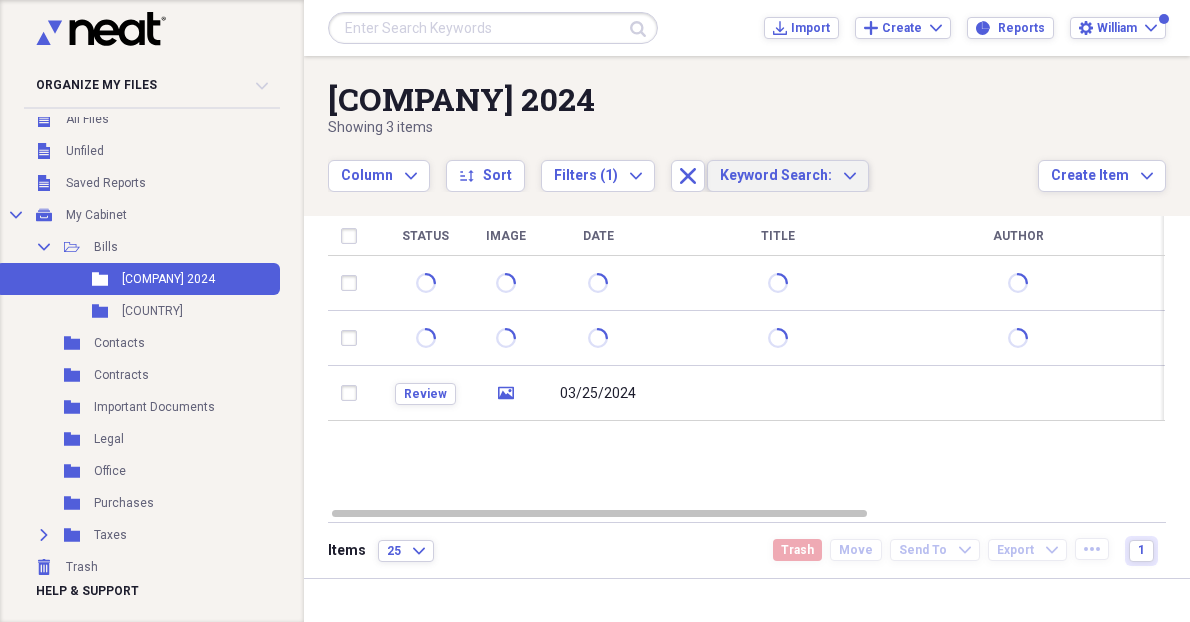 click on "Keyword Search:" at bounding box center (776, 175) 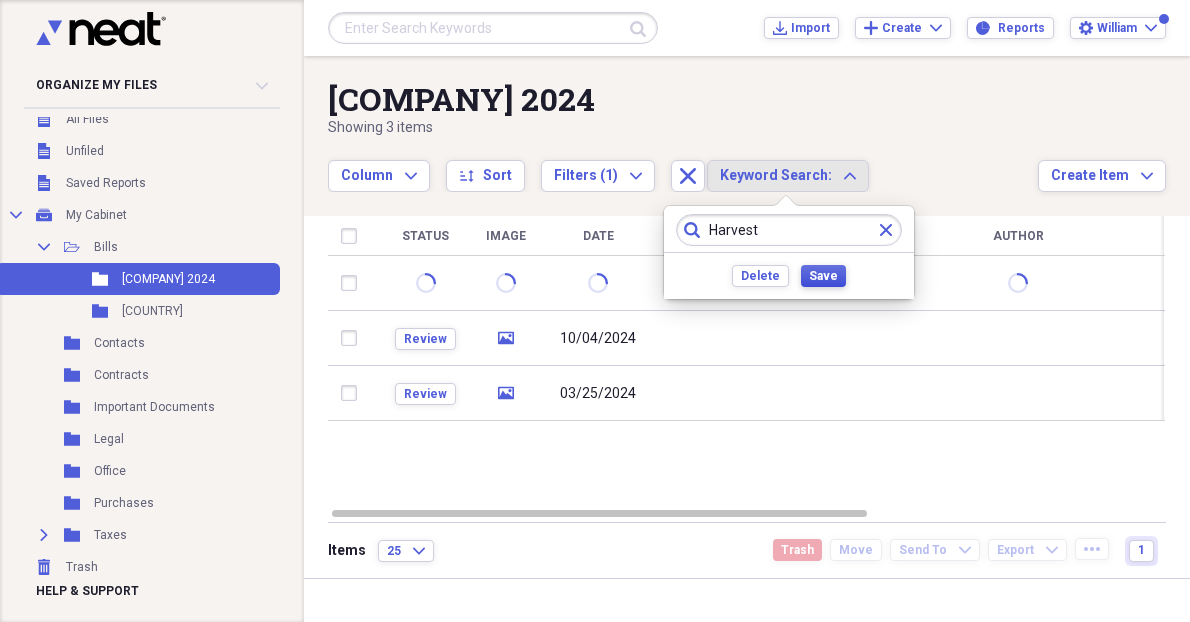 type on "Harvest" 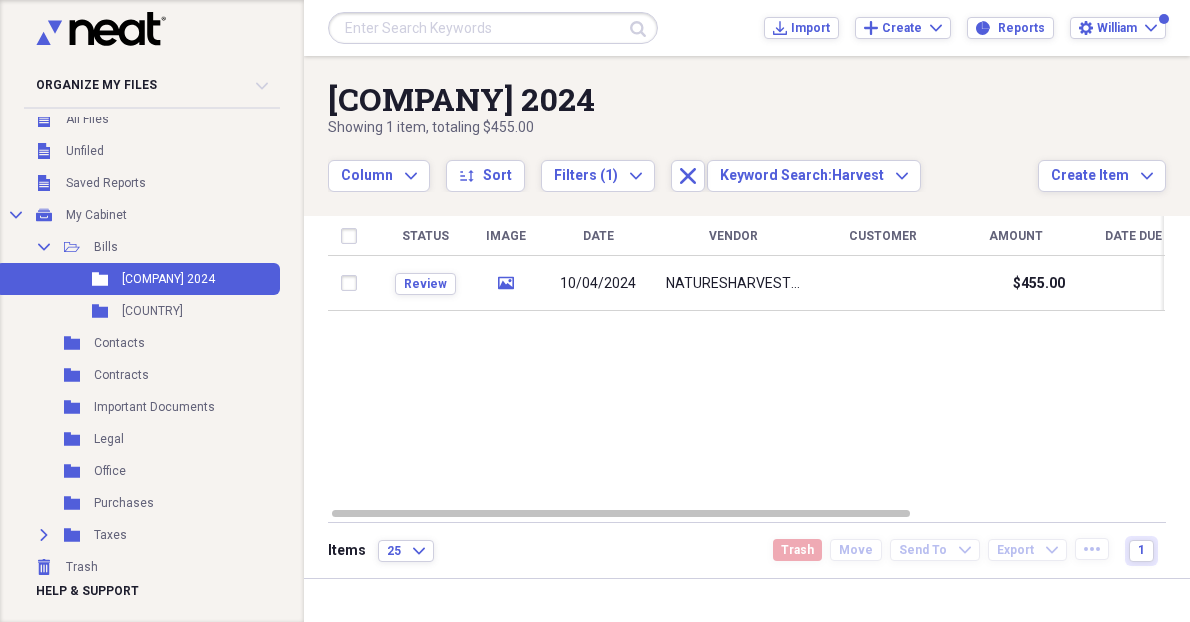 click on "Showing 1 item , totaling $455.00" at bounding box center (683, 128) 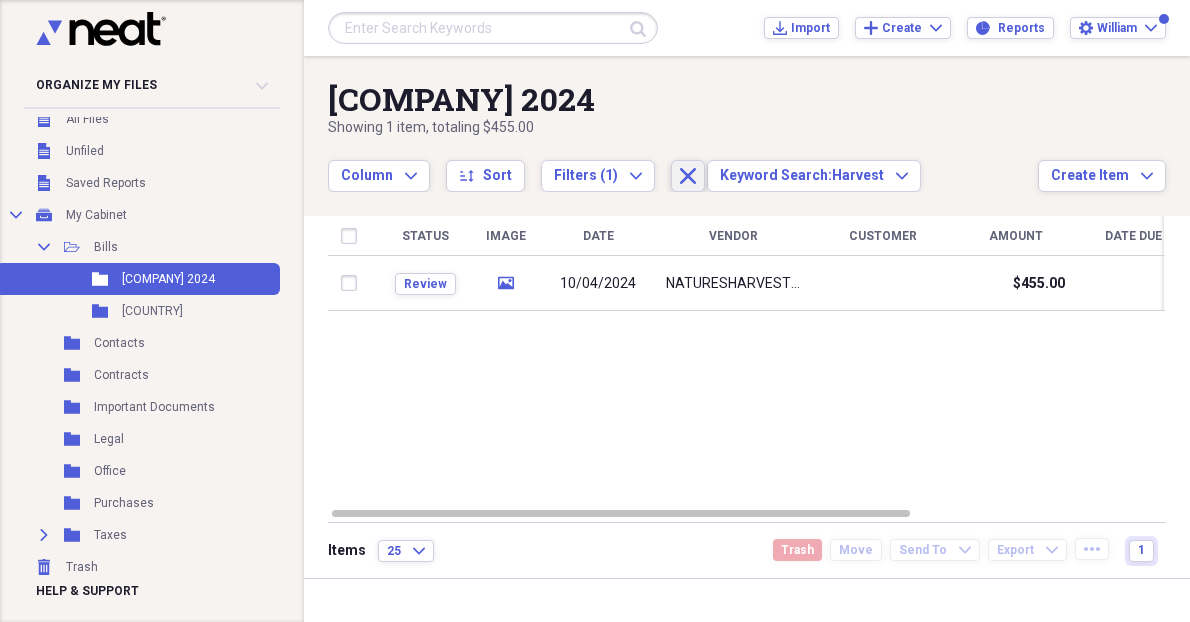 click 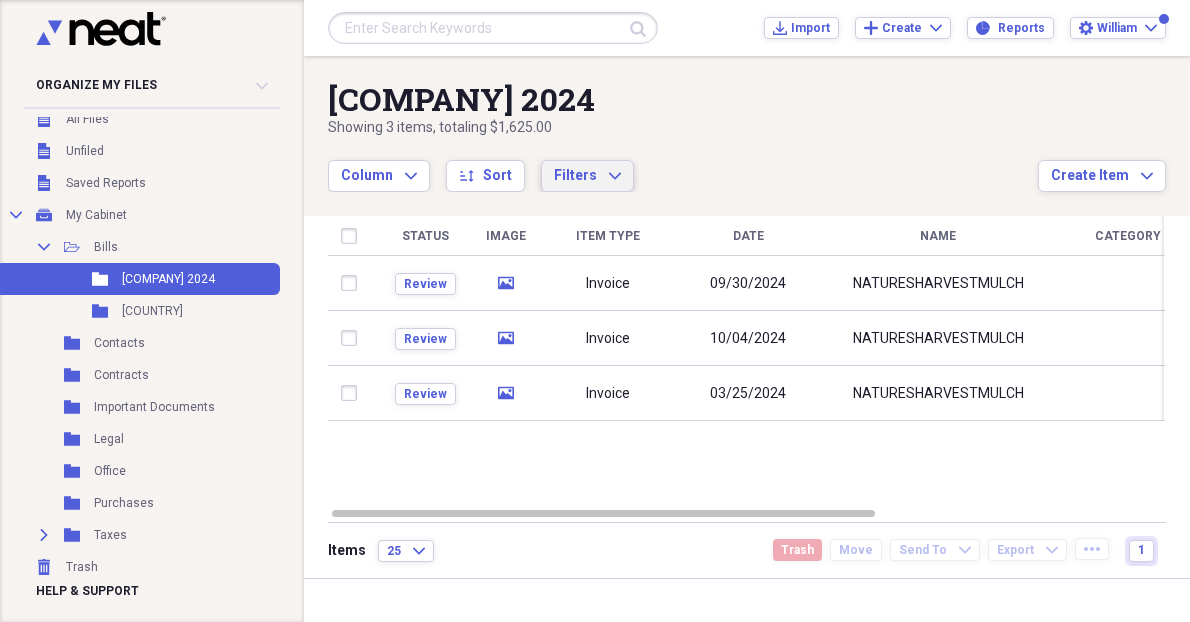 click on "Filters" at bounding box center (575, 175) 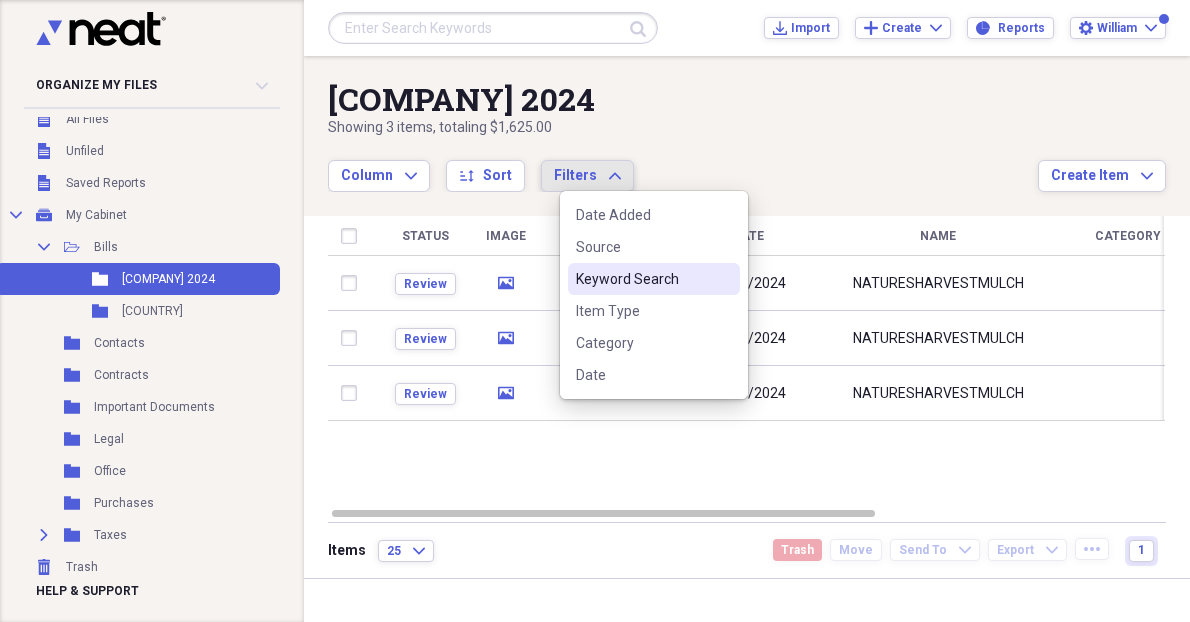 click on "Keyword Search" at bounding box center [642, 279] 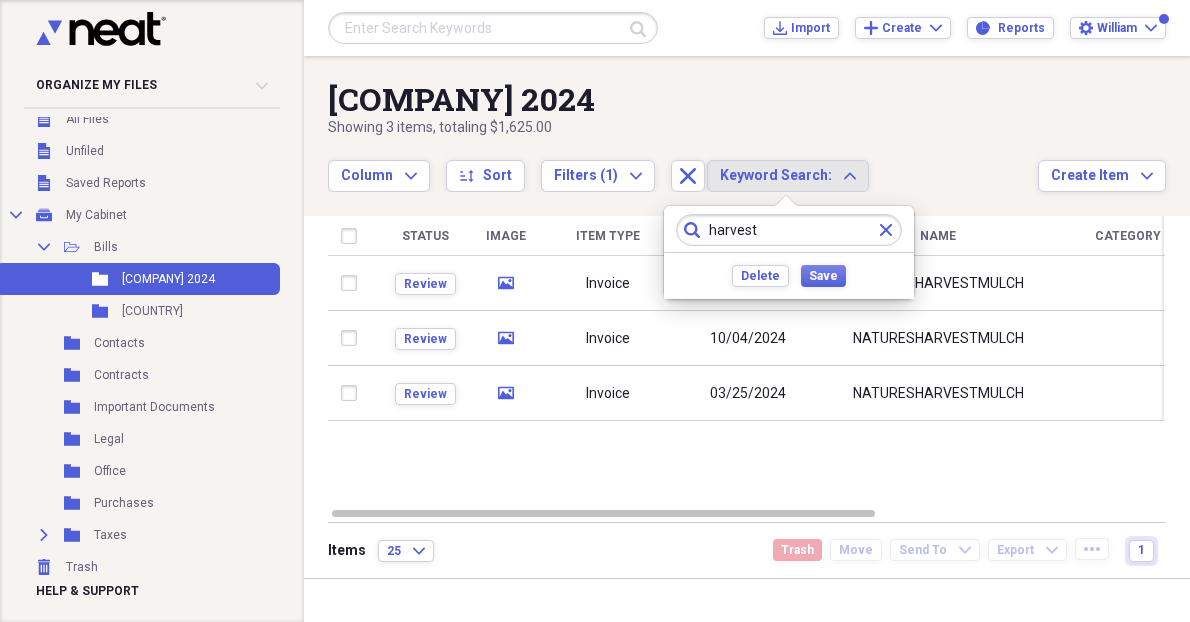 type on "harvest" 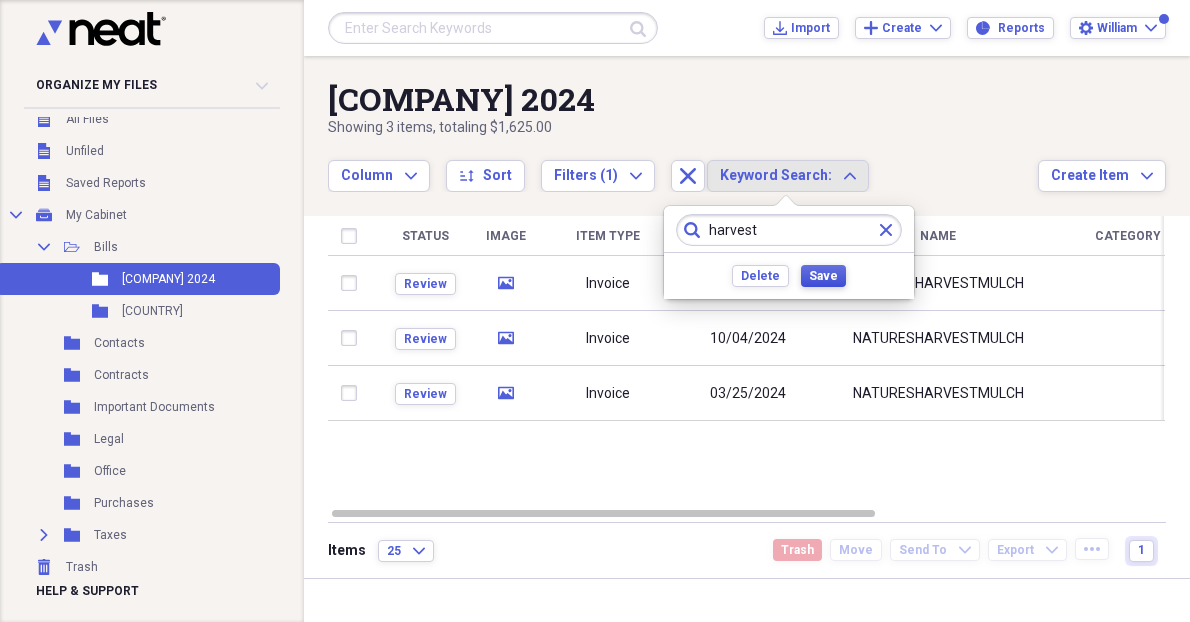 click on "Save" at bounding box center (823, 276) 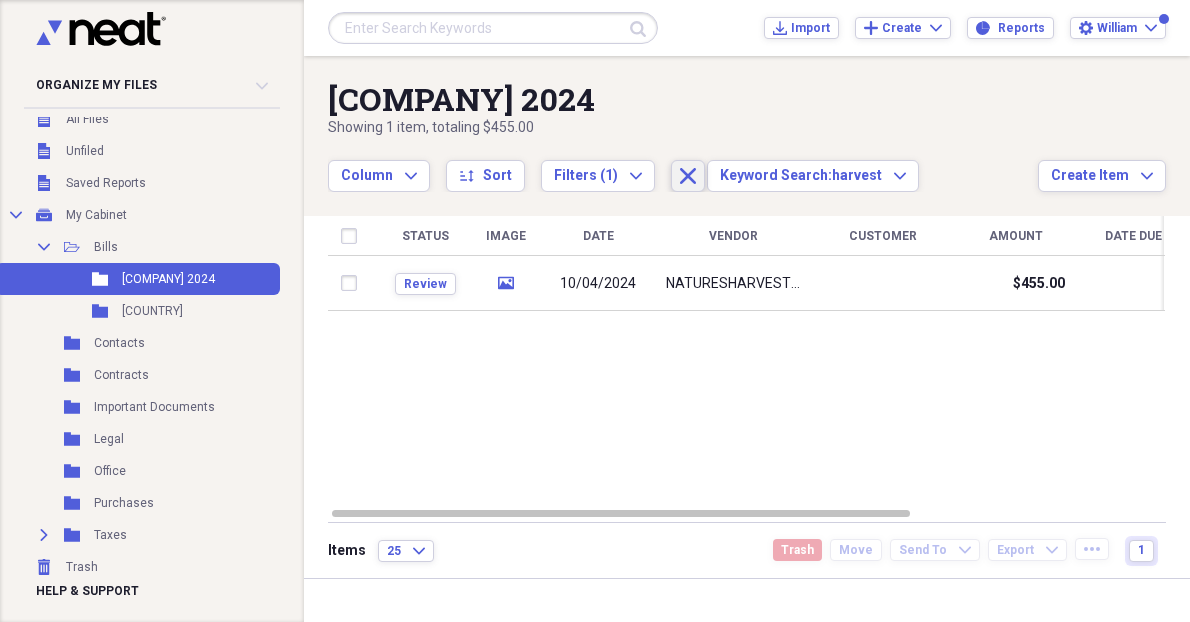 click on "Close" 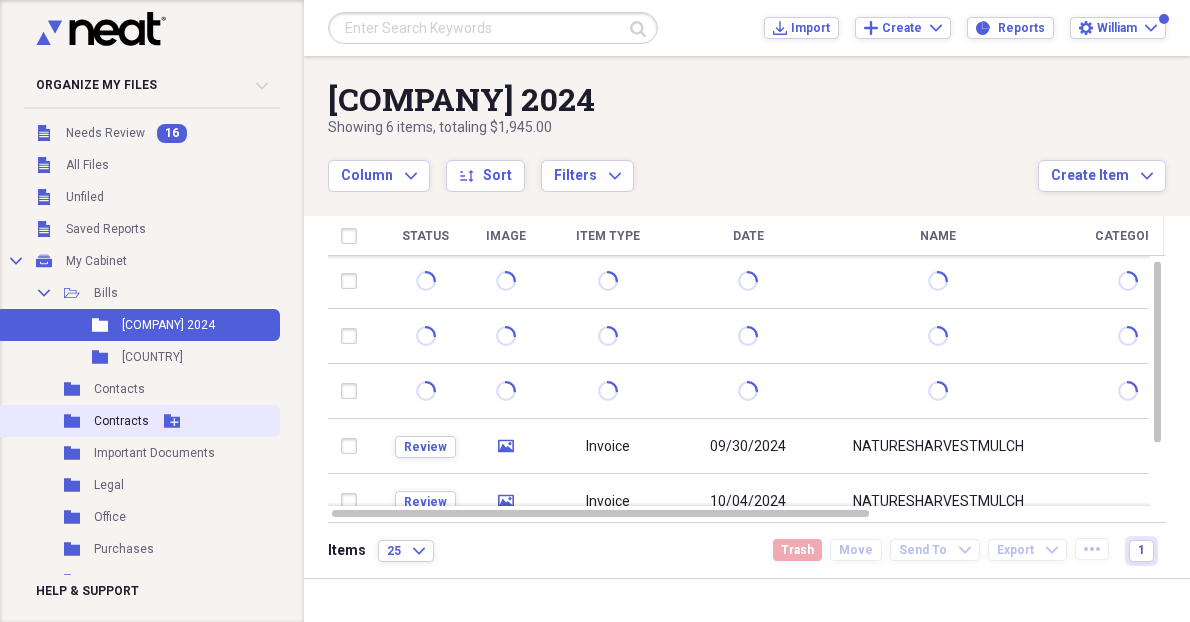 scroll, scrollTop: 0, scrollLeft: 0, axis: both 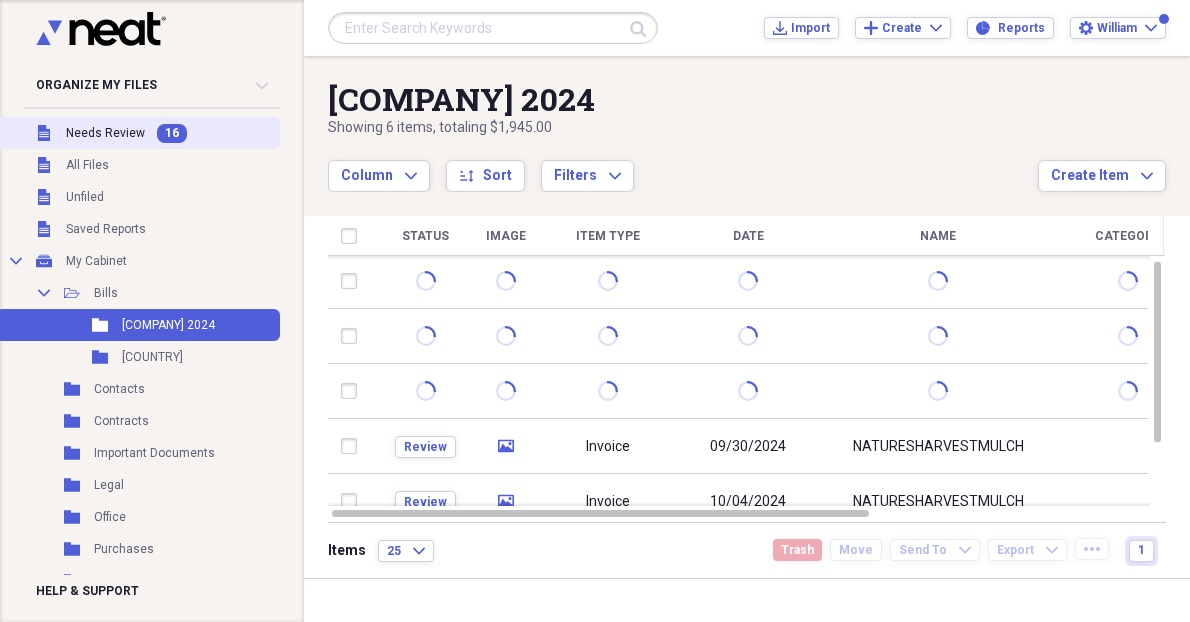 click on "Needs Review" at bounding box center (105, 133) 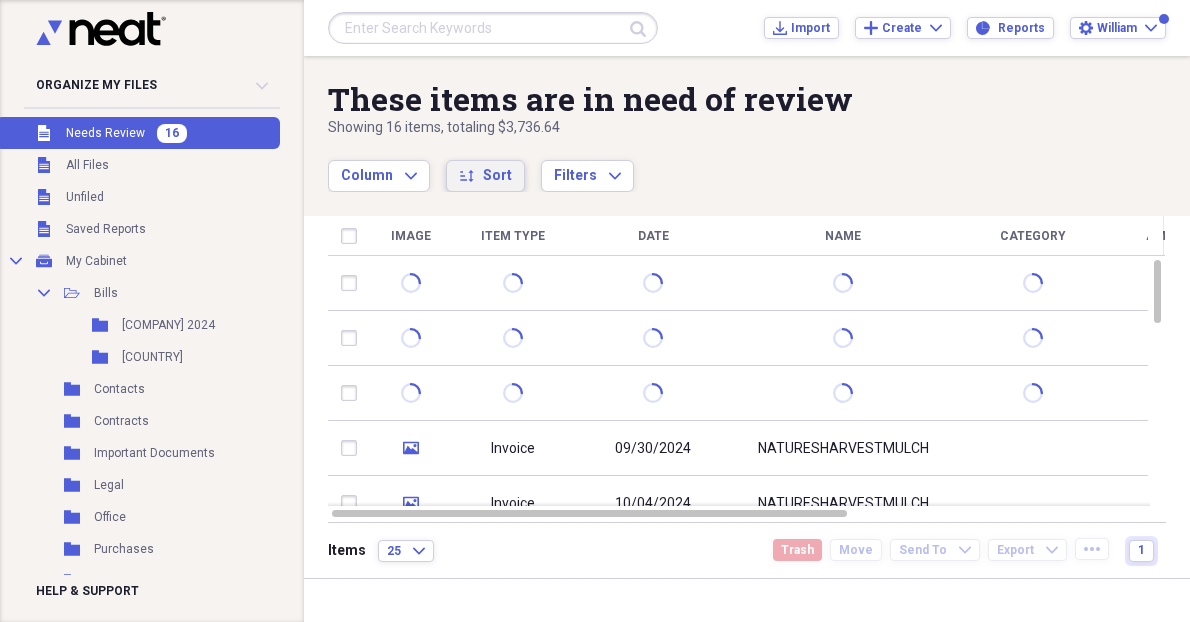 click on "sort Sort" at bounding box center [485, 176] 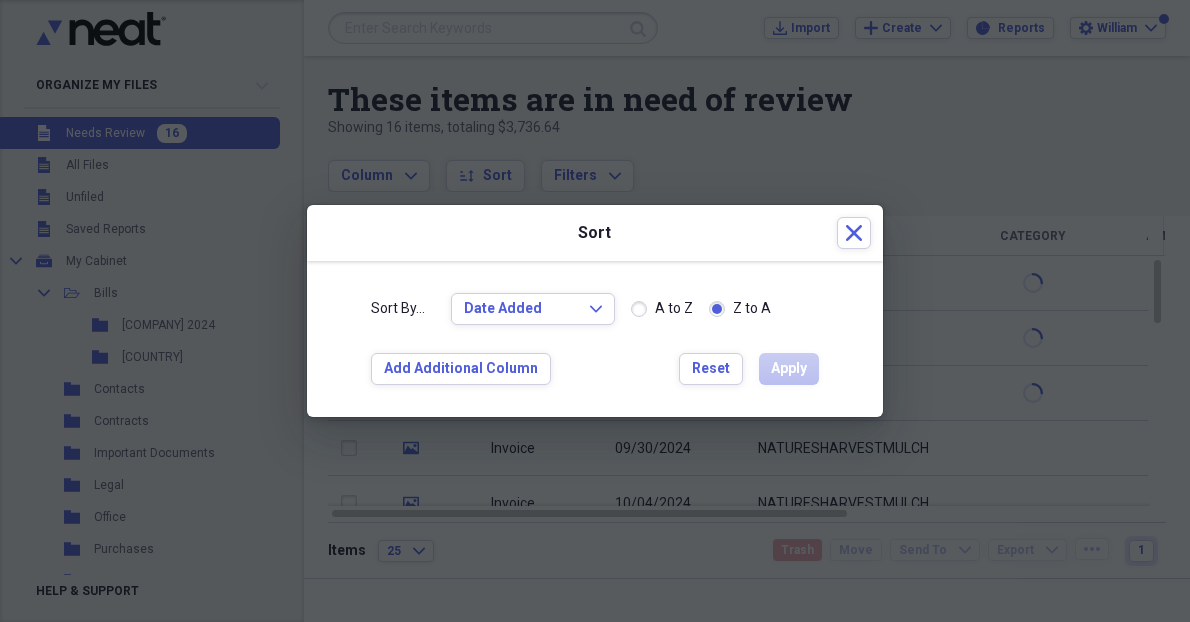 click at bounding box center [595, 311] 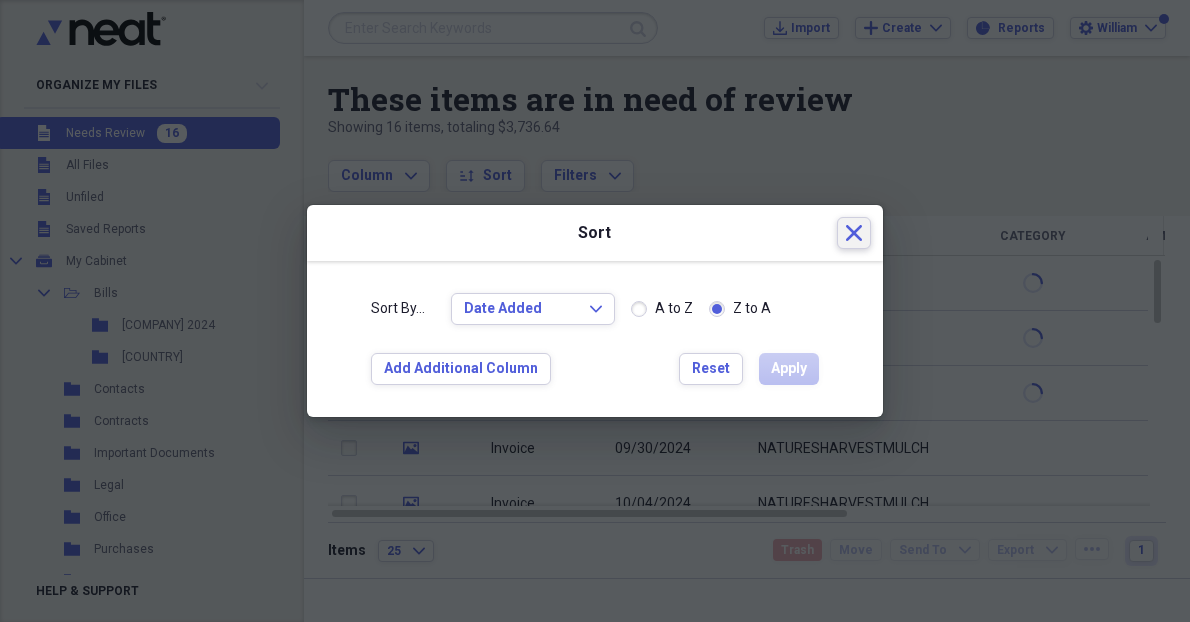 click 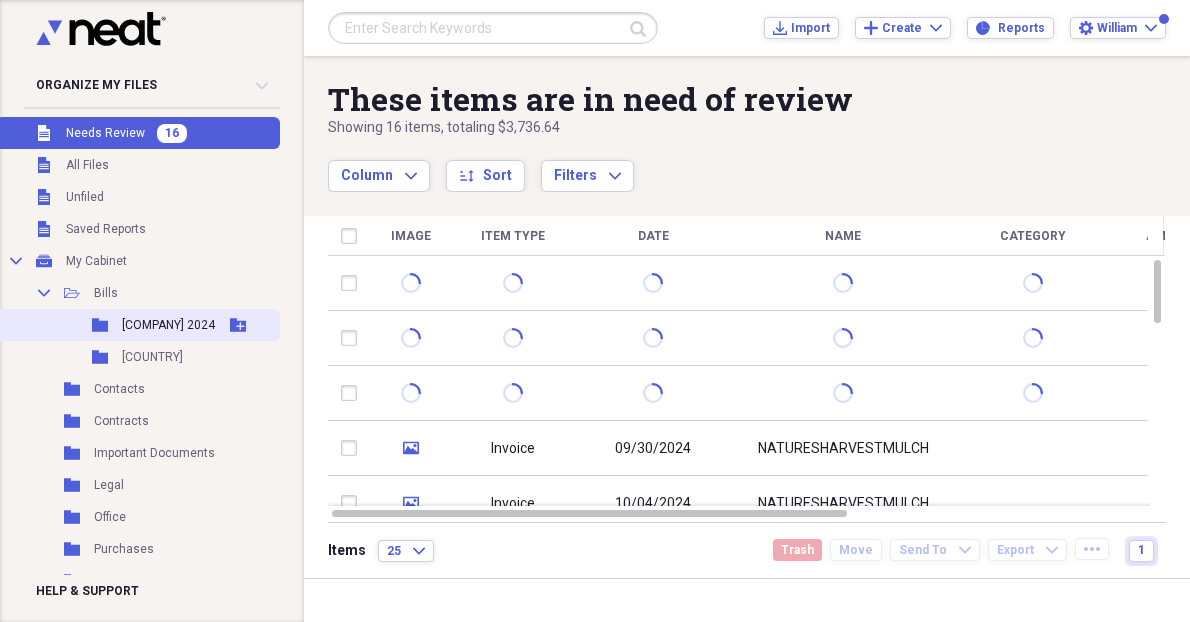 click on "Folder Nature's Harvest 2024 Add Folder" at bounding box center [138, 325] 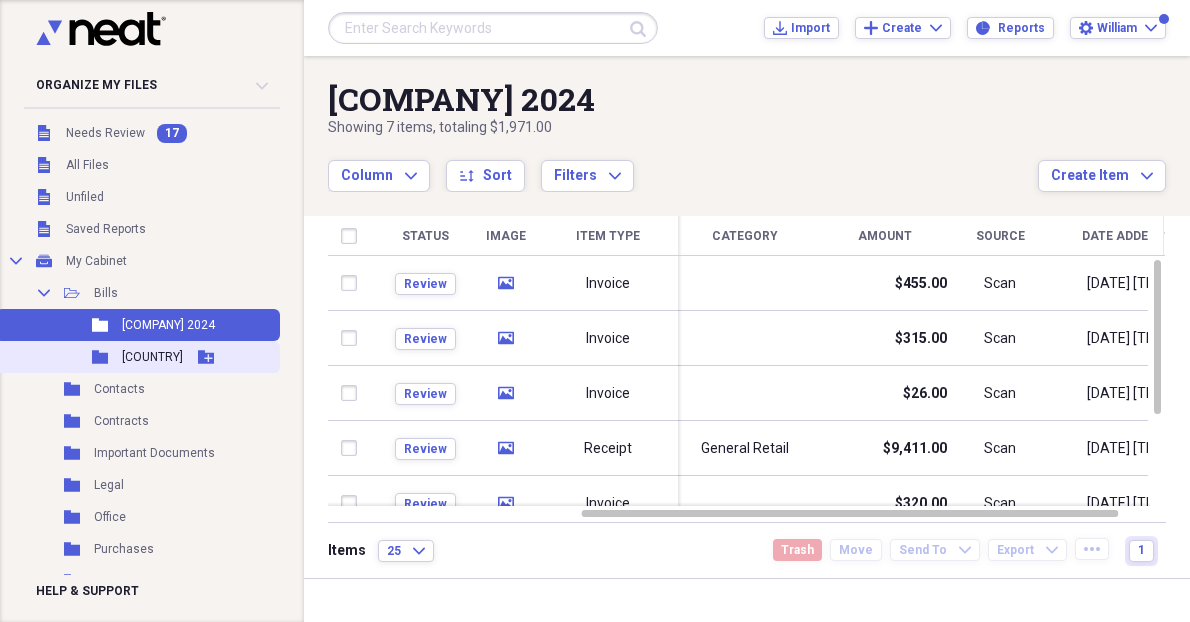 click on "Folder USA Add Folder" at bounding box center (138, 357) 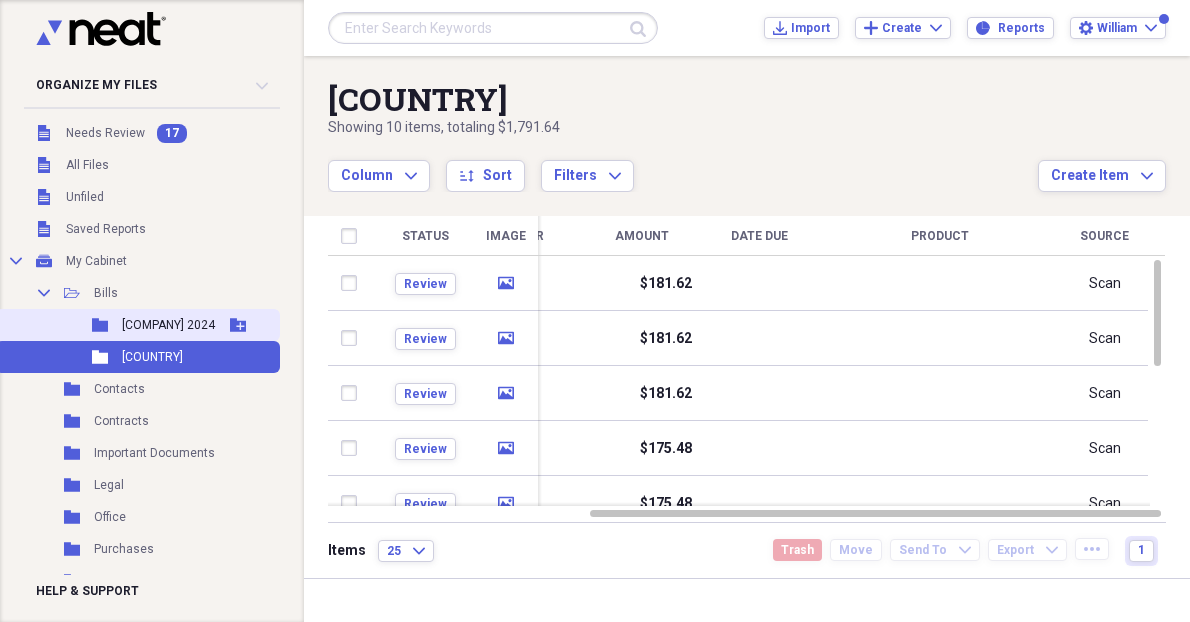 click on "Folder Nature's Harvest 2024 Add Folder" at bounding box center [138, 325] 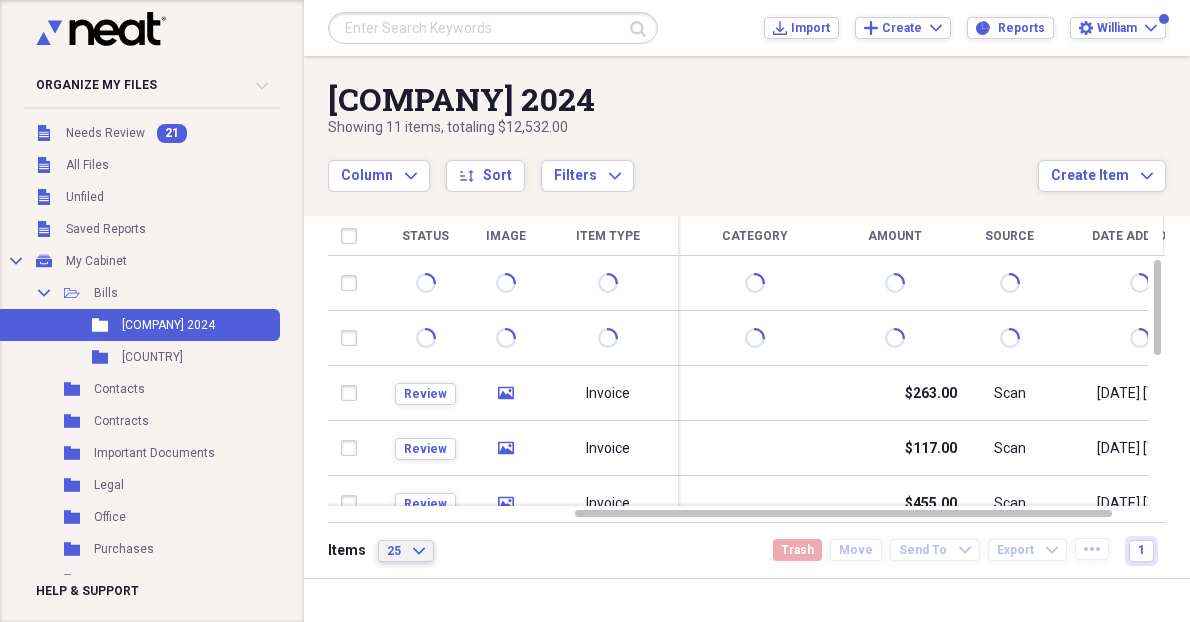 click on "Expand" 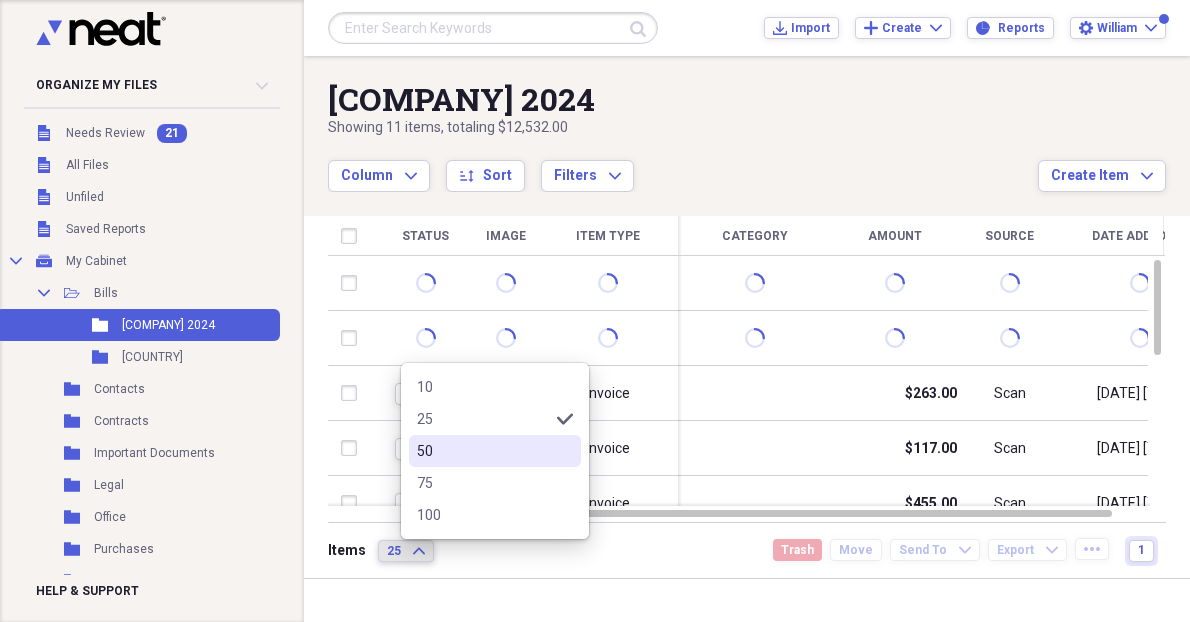 click on "50" at bounding box center [495, 451] 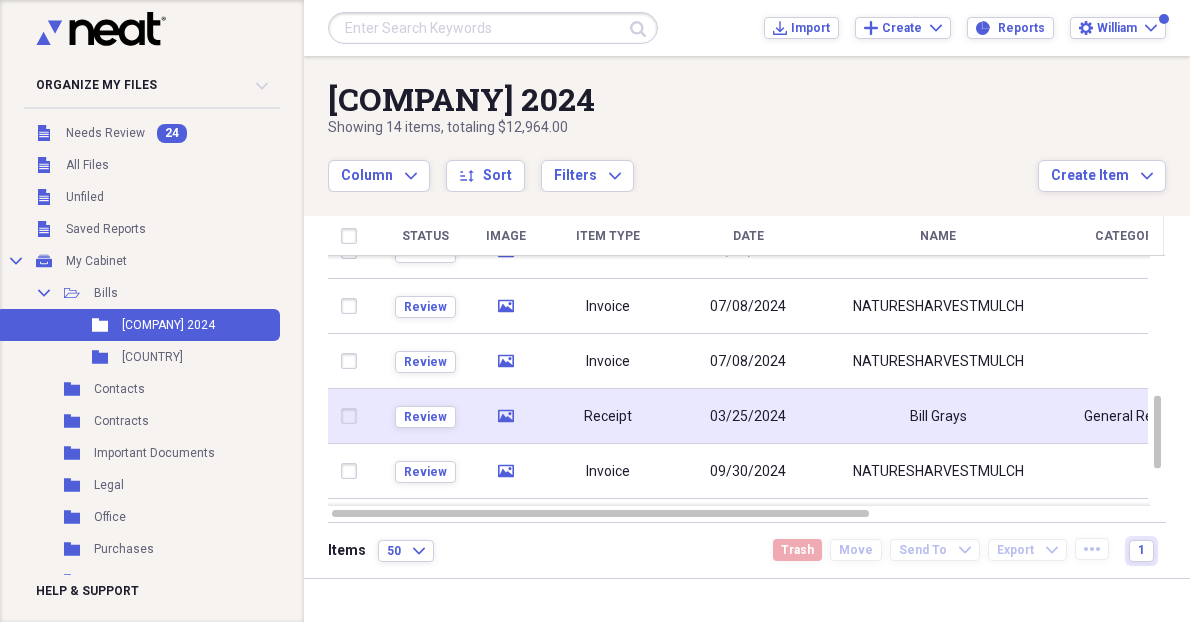 click at bounding box center (353, 416) 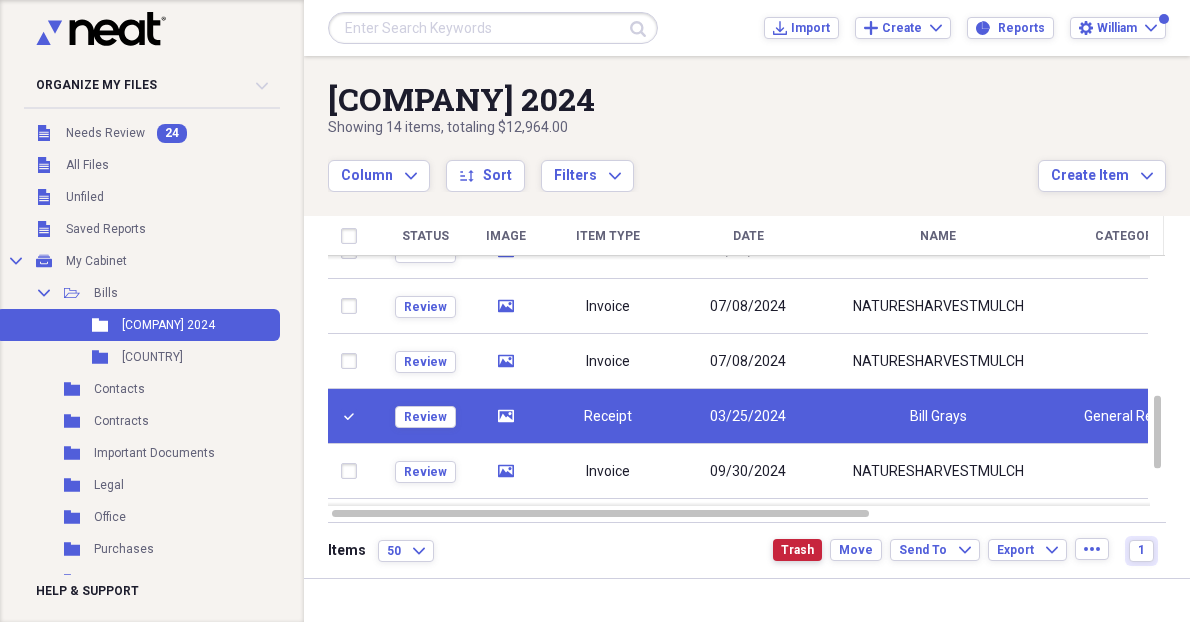 click on "Trash" at bounding box center (797, 550) 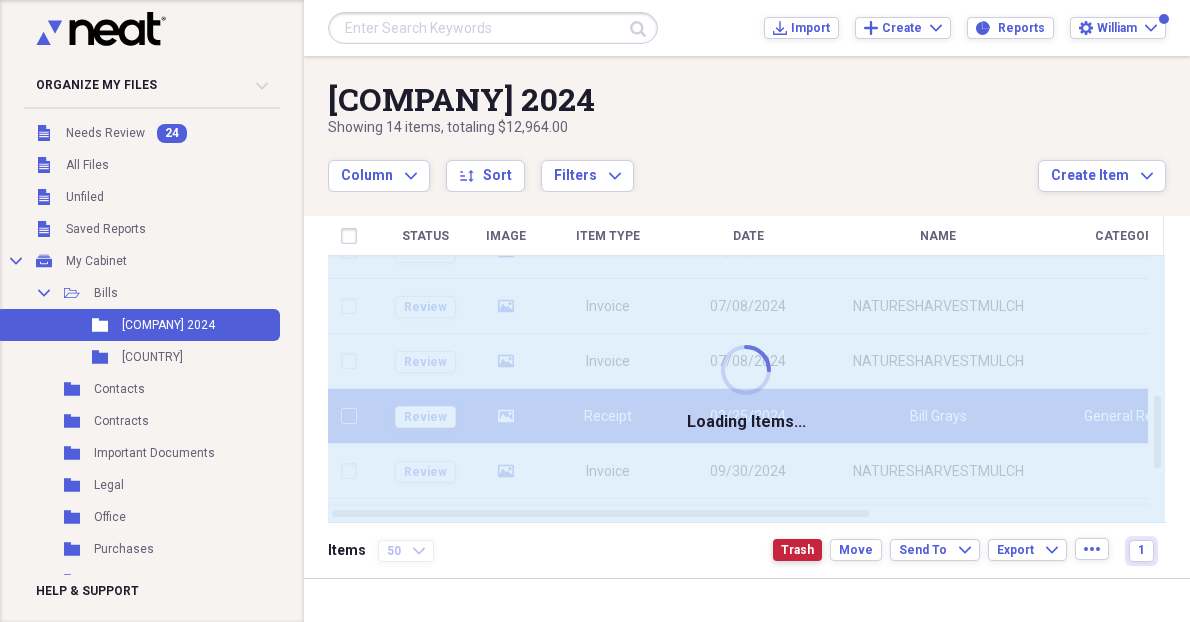checkbox on "false" 